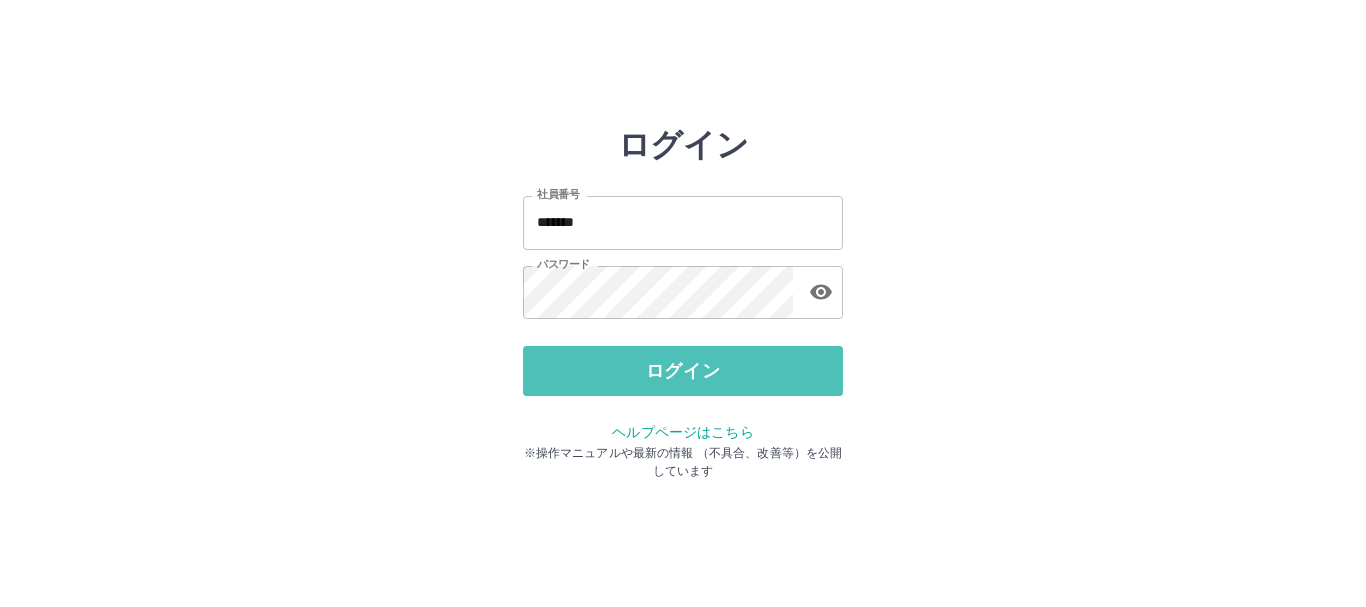 scroll, scrollTop: 0, scrollLeft: 0, axis: both 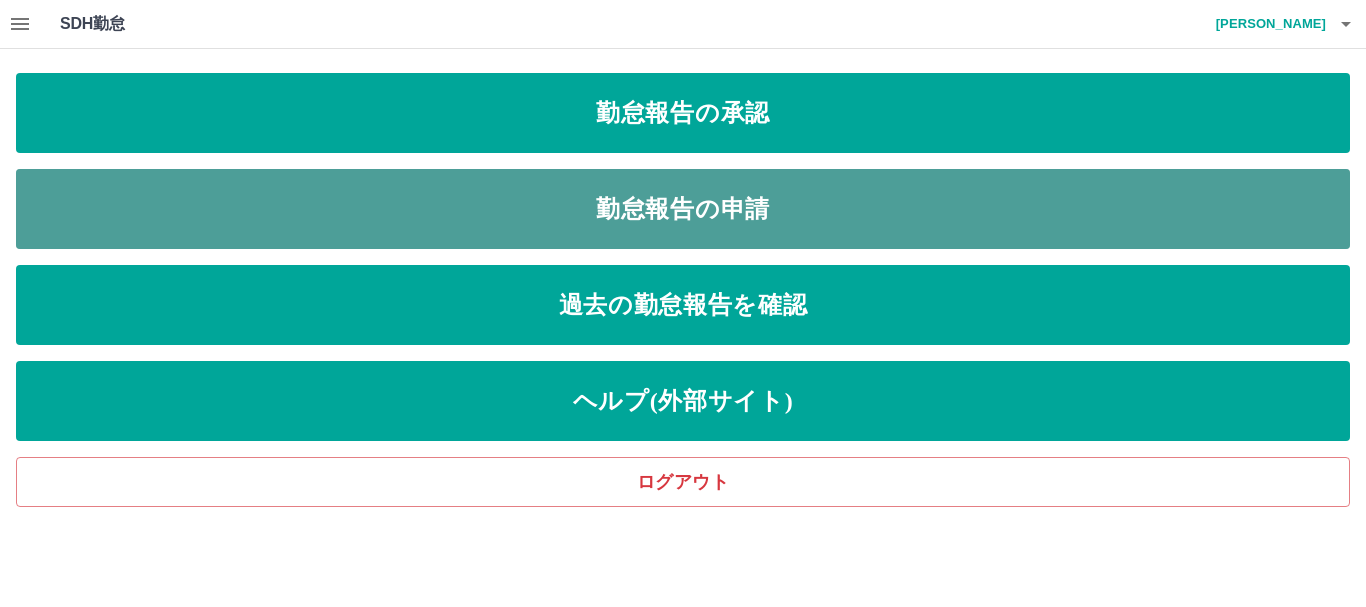 click on "勤怠報告の申請" at bounding box center [683, 209] 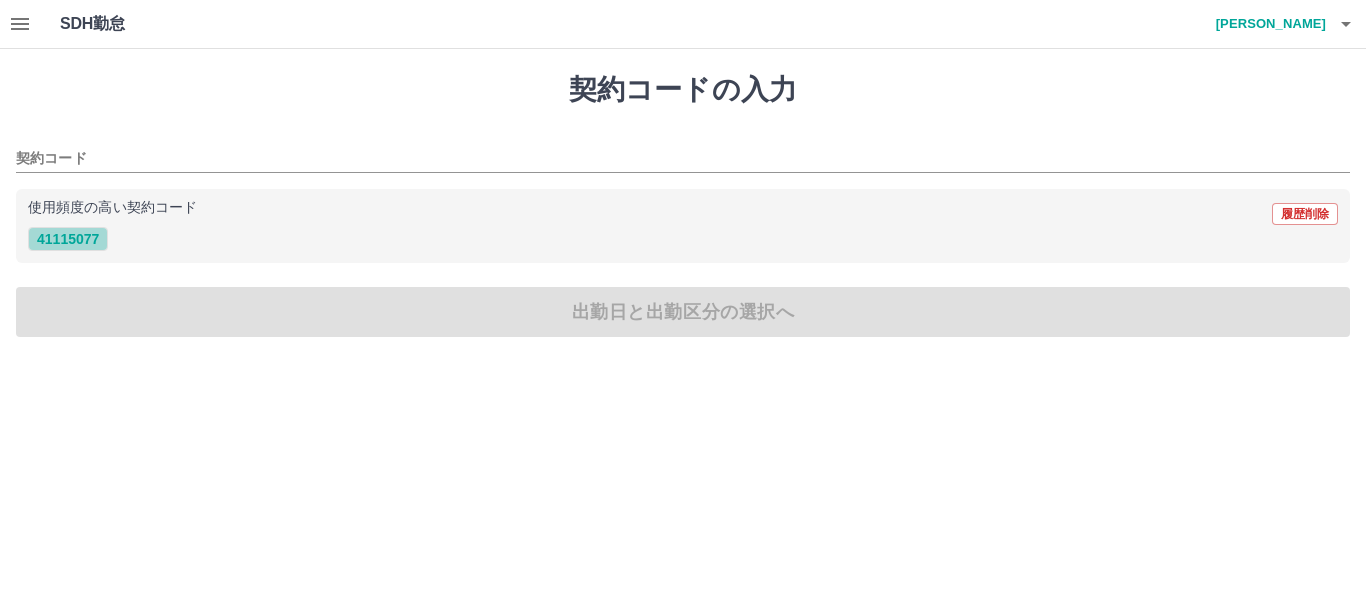 click on "41115077" at bounding box center [68, 239] 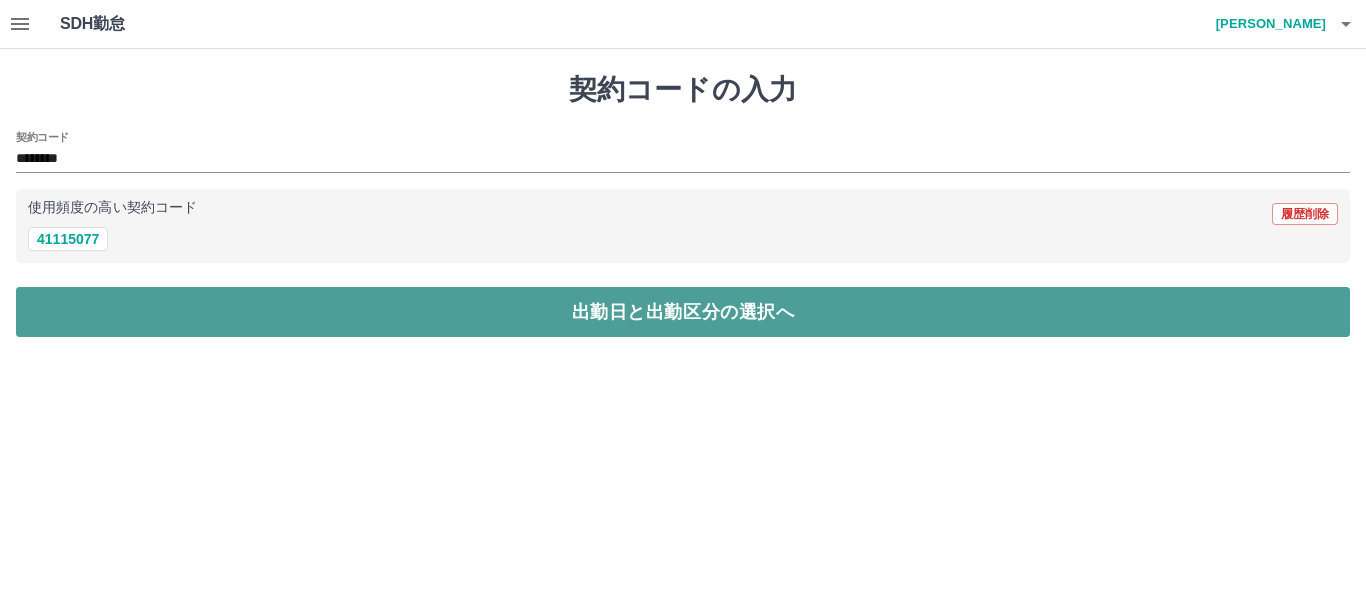 click on "出勤日と出勤区分の選択へ" at bounding box center [683, 312] 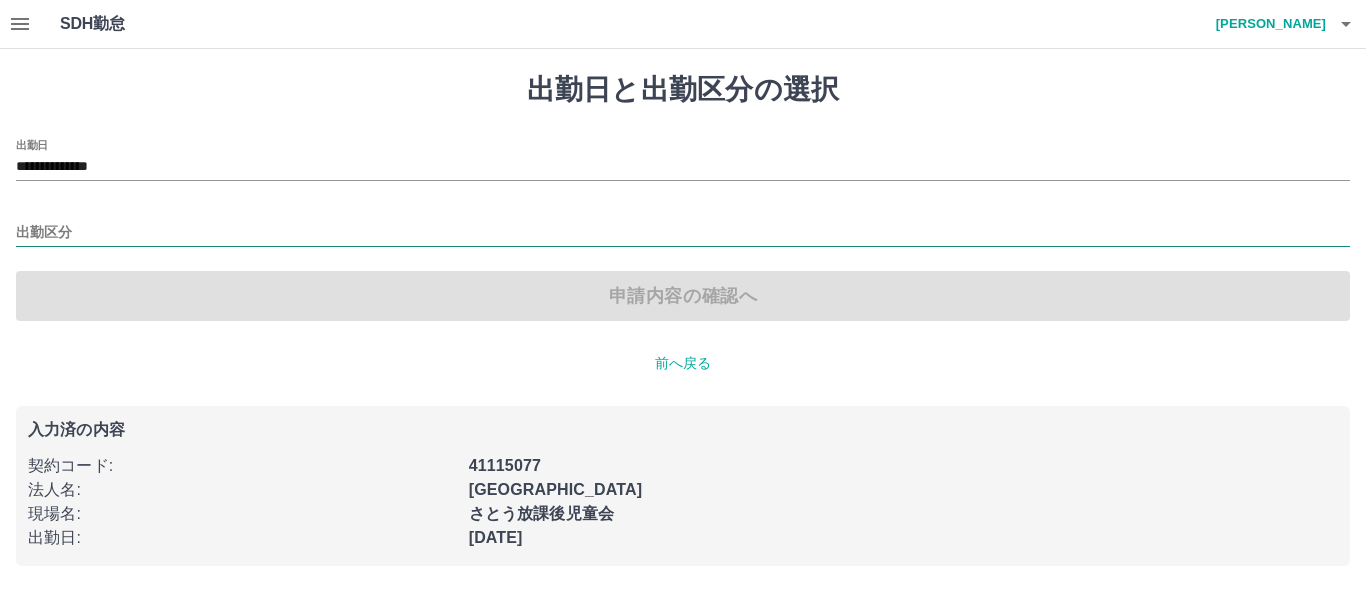 click on "出勤区分" at bounding box center [683, 233] 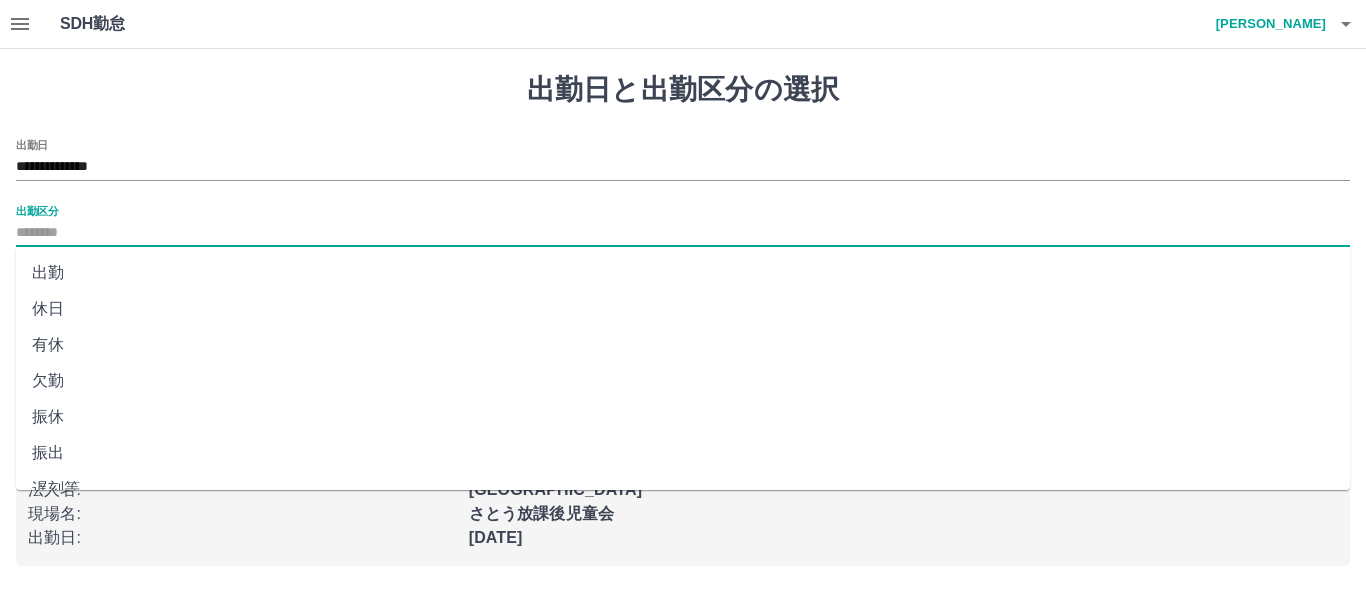 click on "出勤" at bounding box center (683, 273) 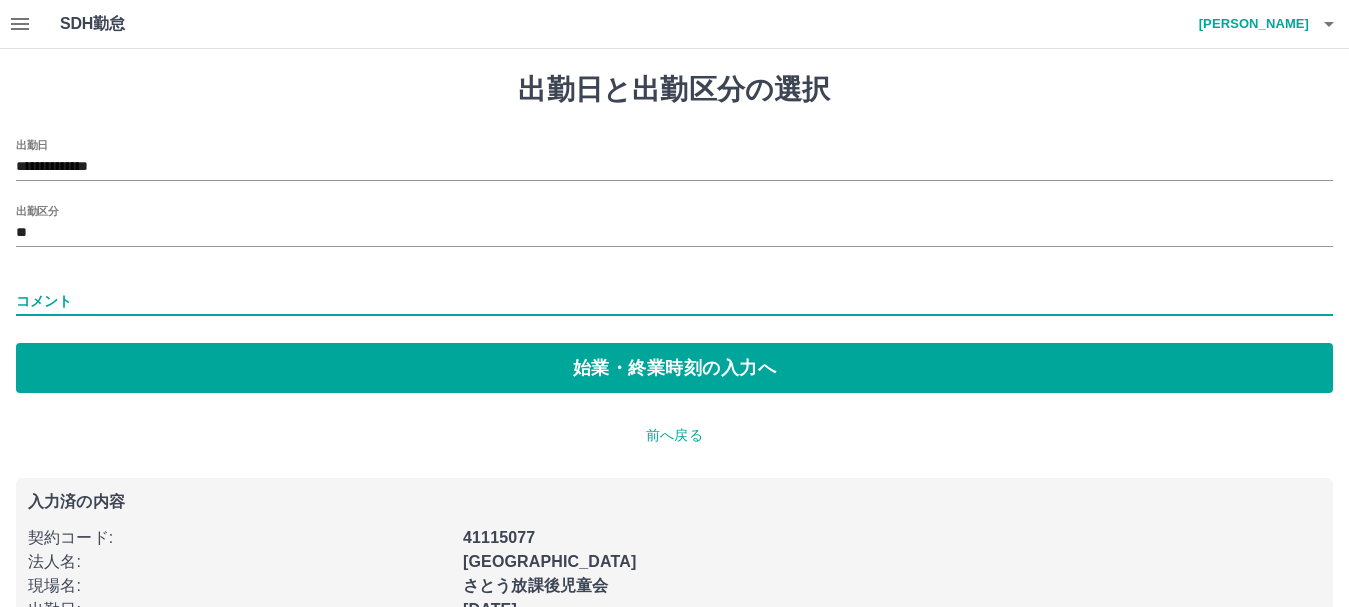 click on "コメント" at bounding box center (674, 301) 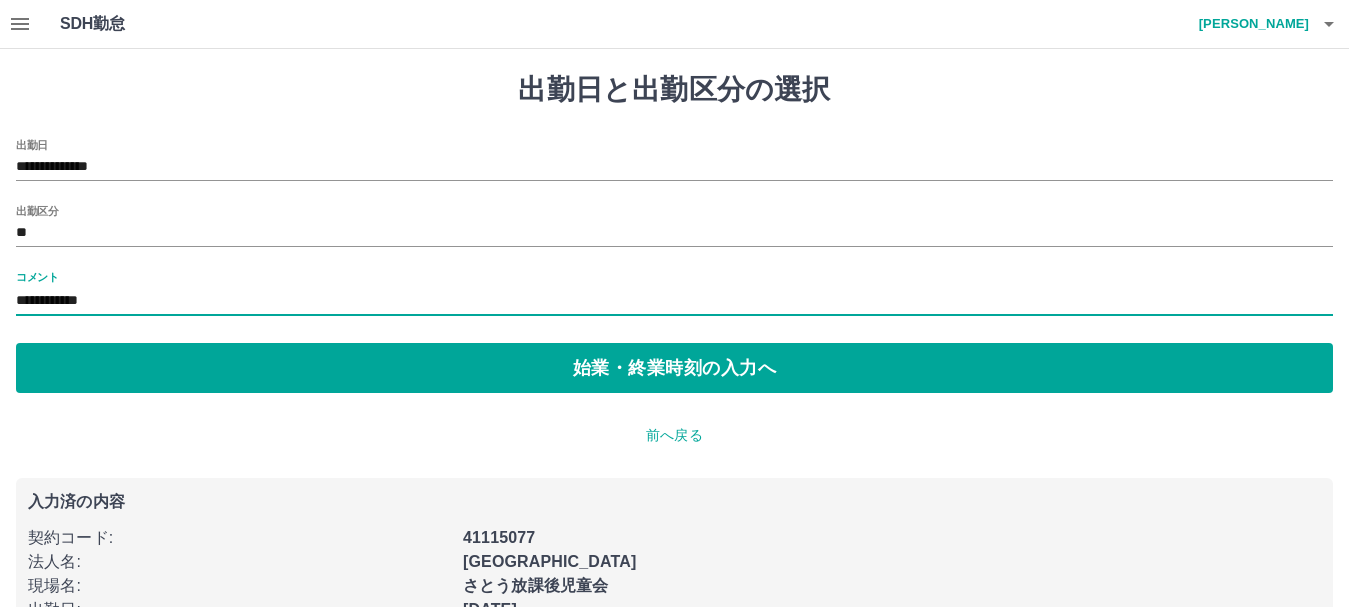 click on "**********" at bounding box center [674, 301] 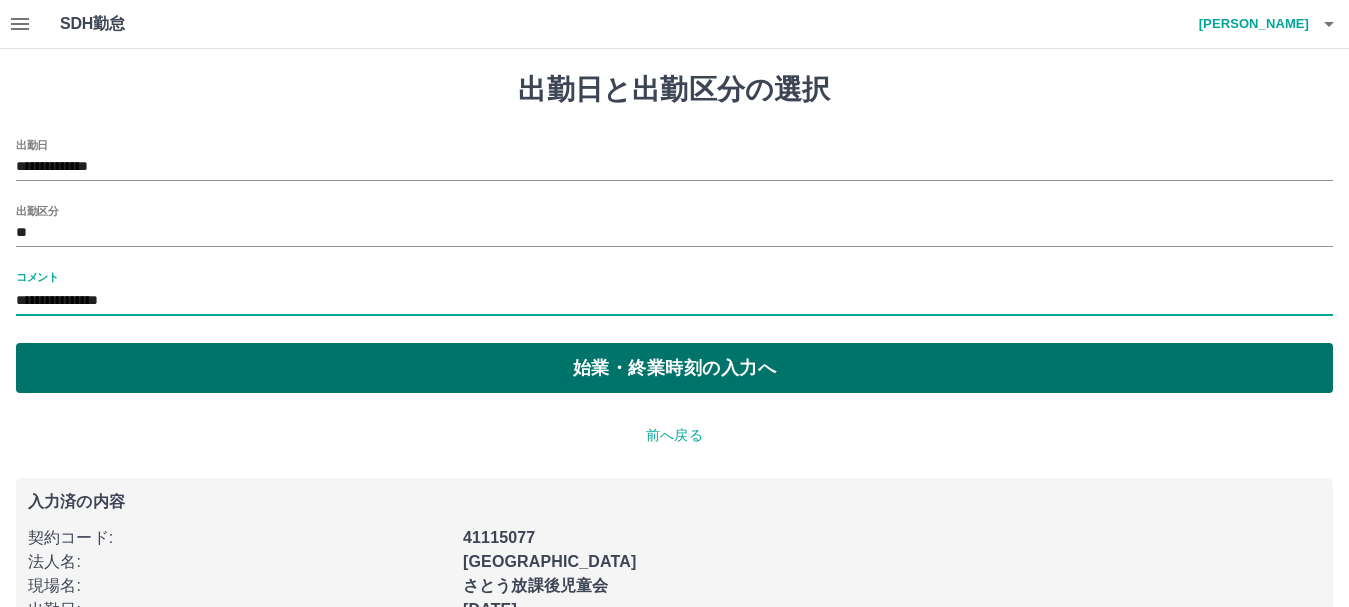 type on "**********" 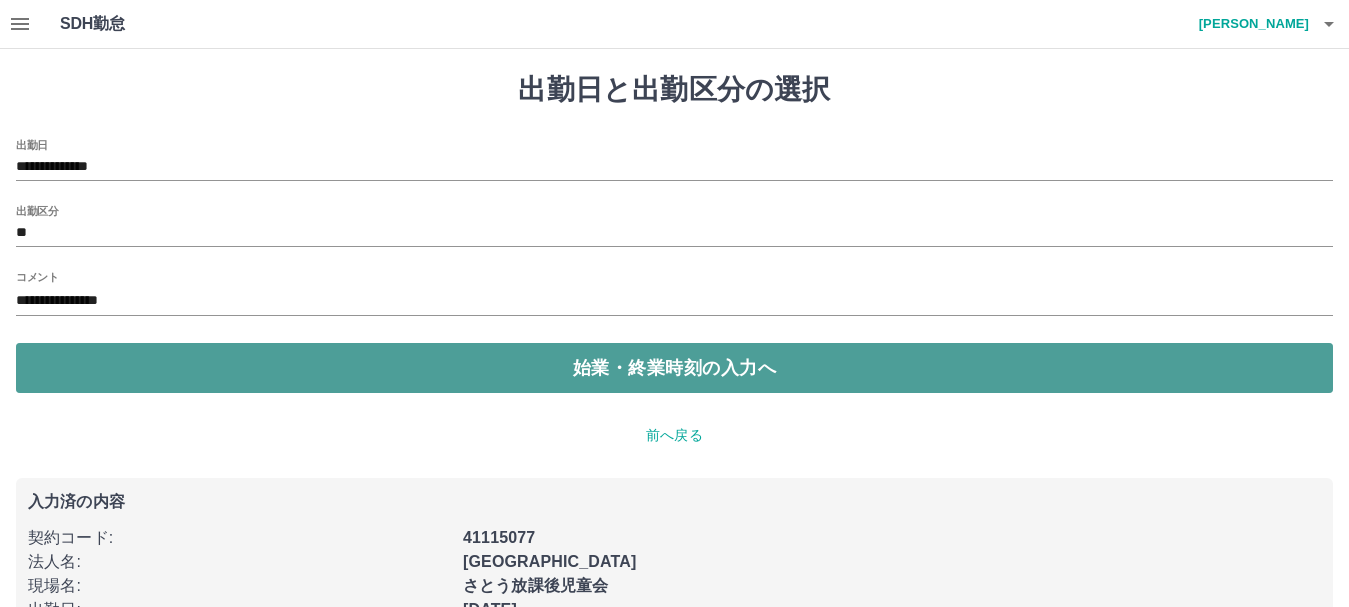 click on "始業・終業時刻の入力へ" at bounding box center (674, 368) 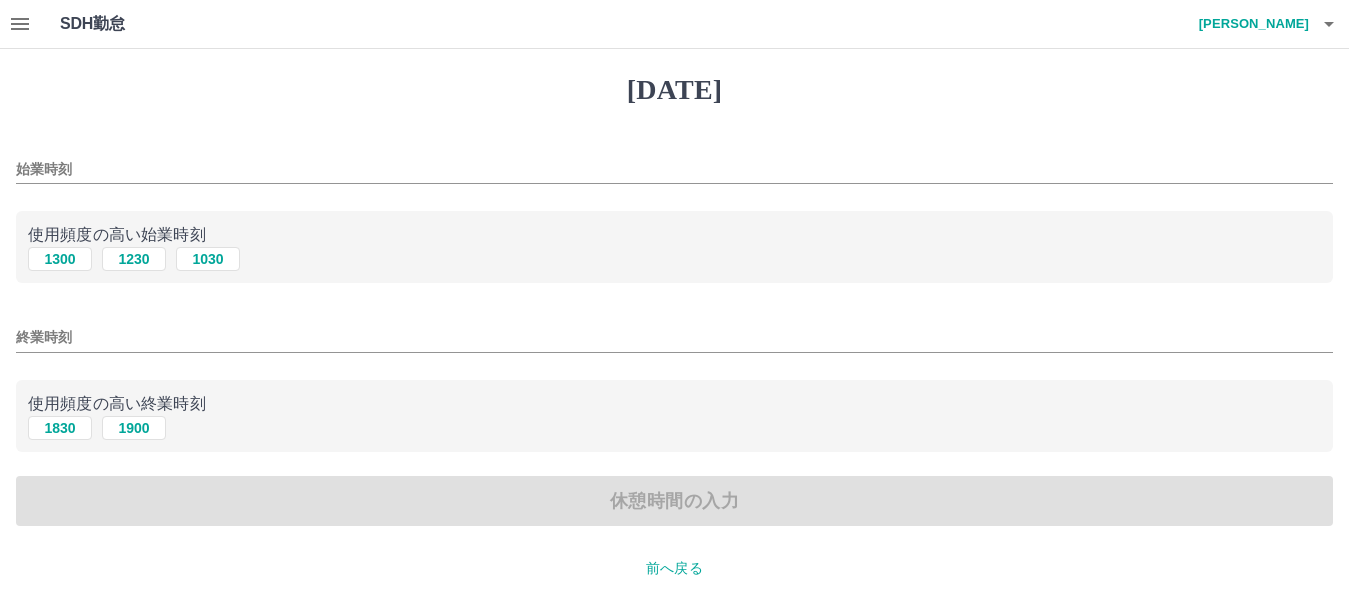 click on "始業時刻" at bounding box center [674, 169] 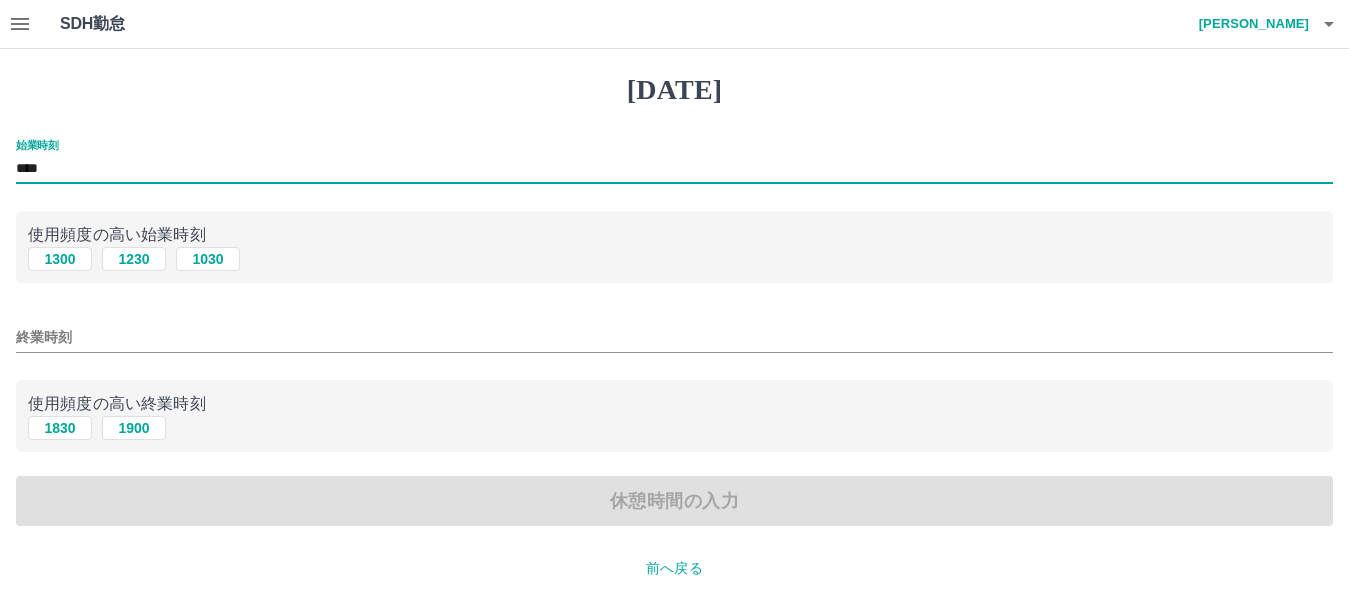type on "****" 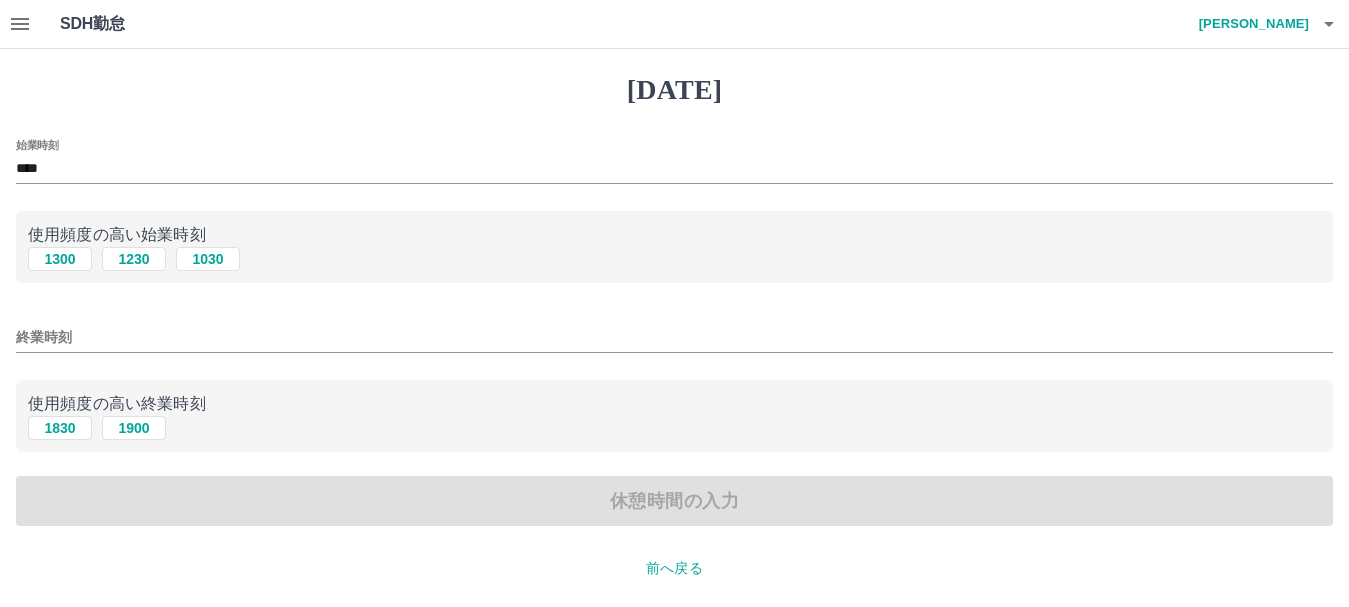 click on "終業時刻" at bounding box center [674, 337] 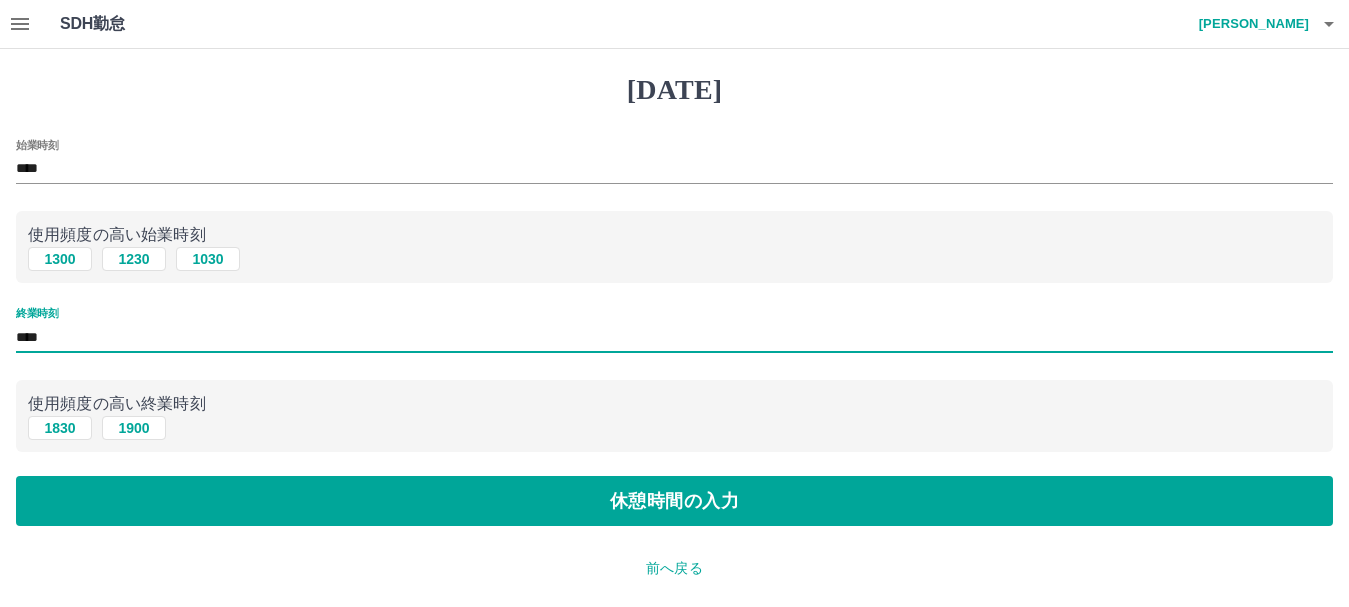 type on "****" 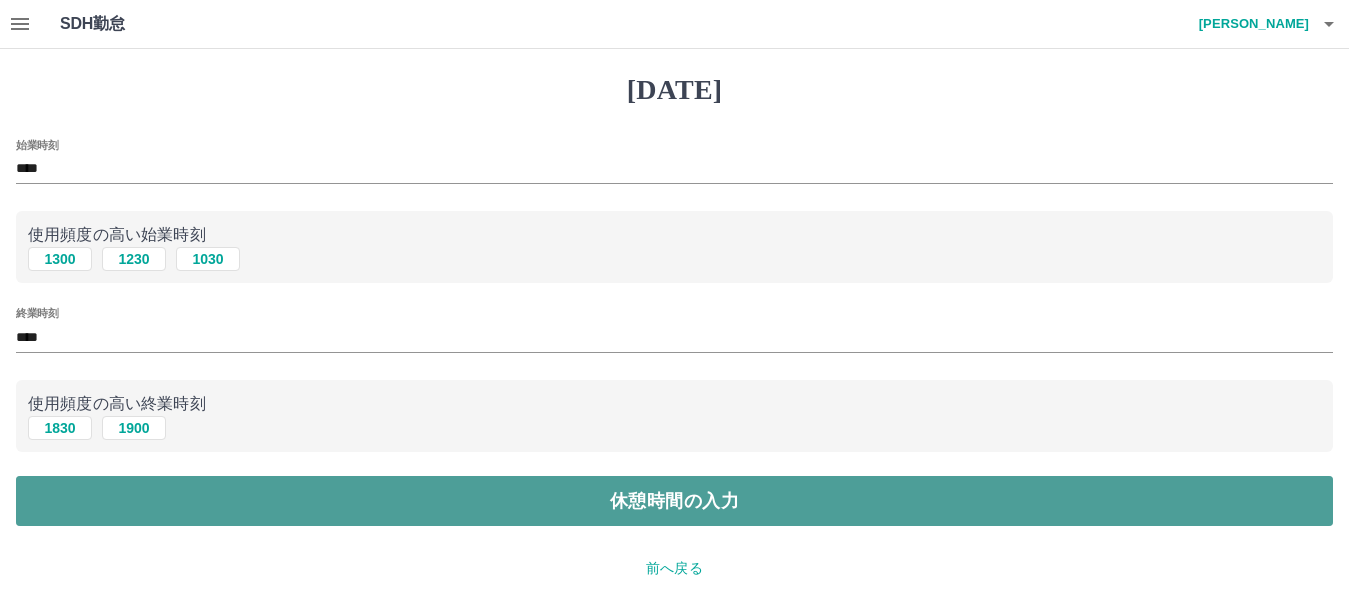 click on "休憩時間の入力" at bounding box center [674, 501] 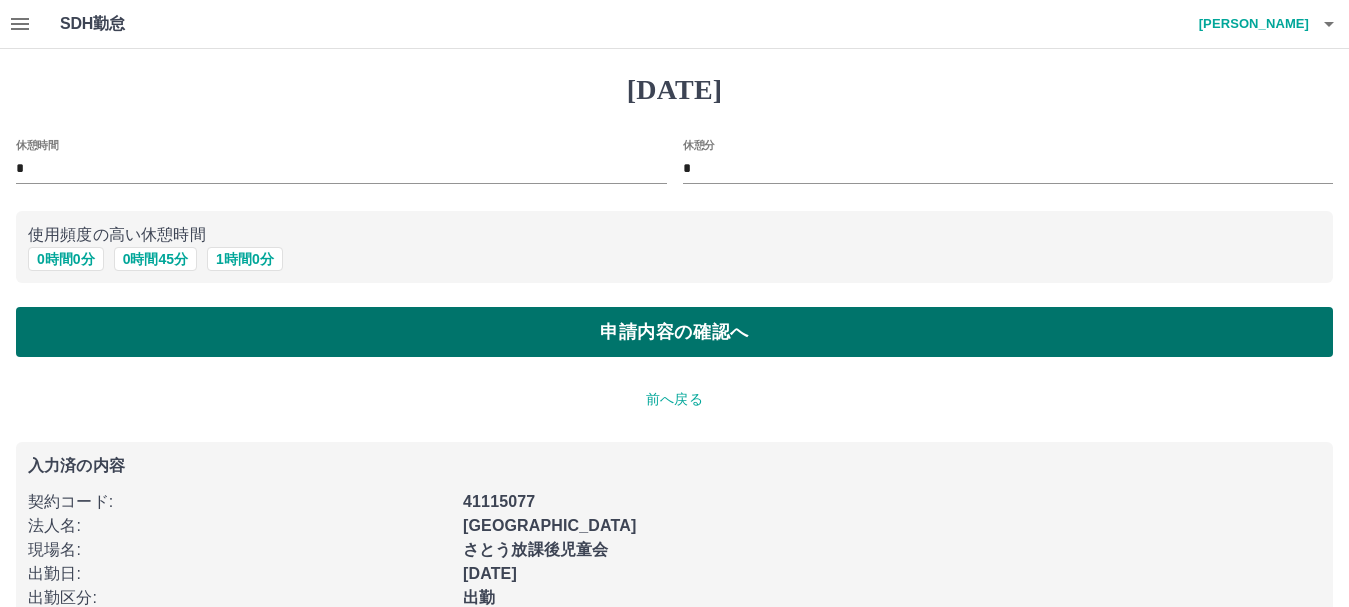 click on "申請内容の確認へ" at bounding box center [674, 332] 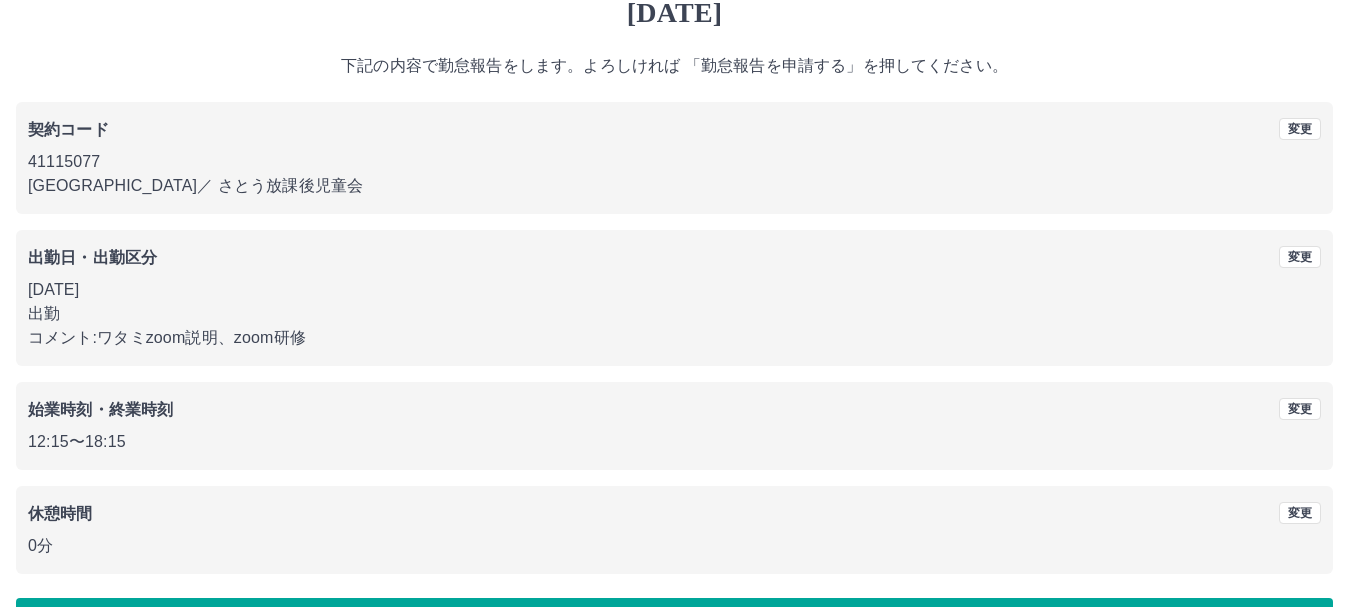 scroll, scrollTop: 142, scrollLeft: 0, axis: vertical 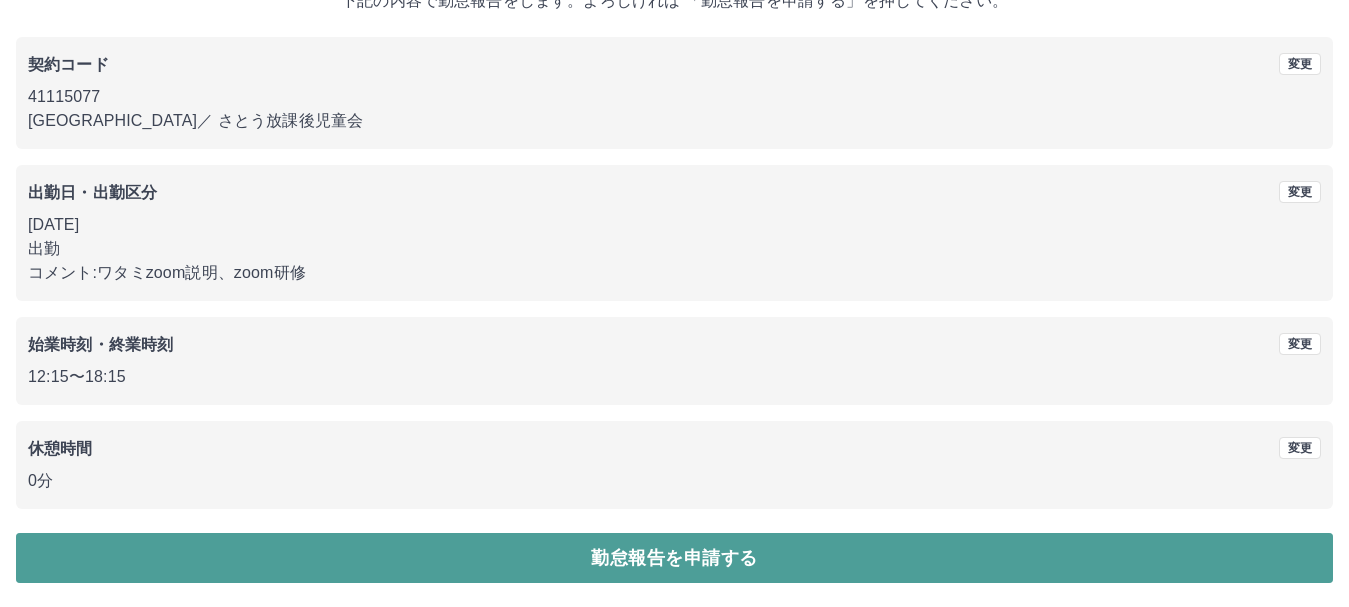 click on "勤怠報告を申請する" at bounding box center (674, 558) 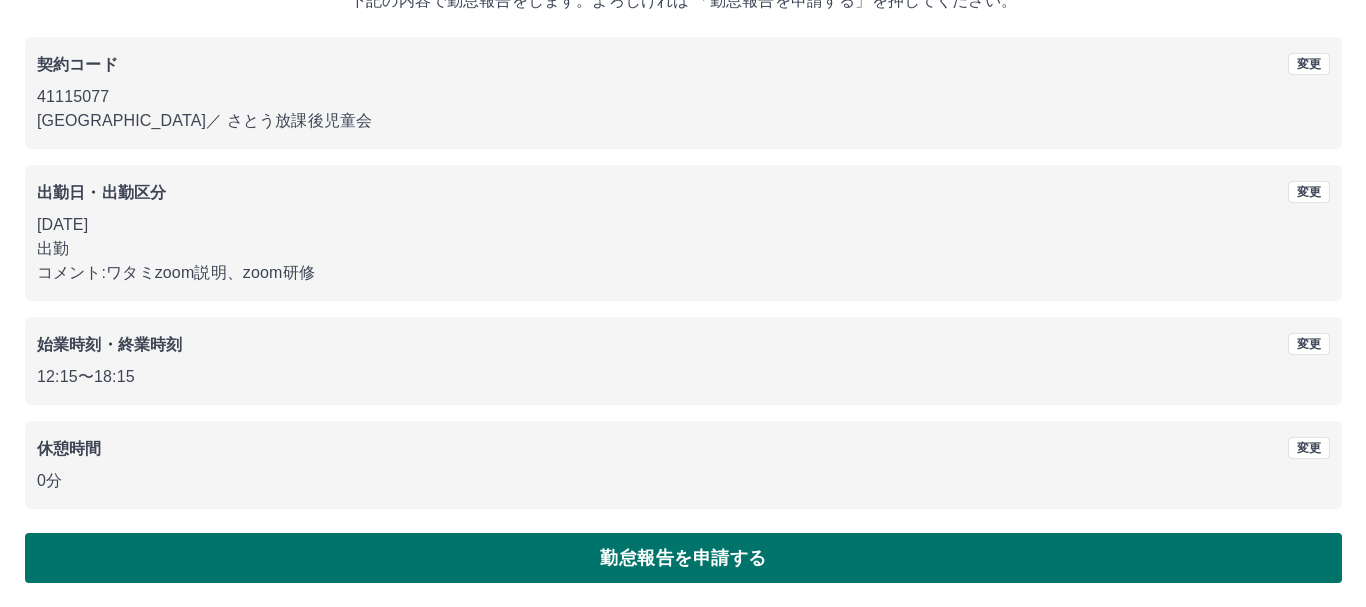 scroll, scrollTop: 0, scrollLeft: 0, axis: both 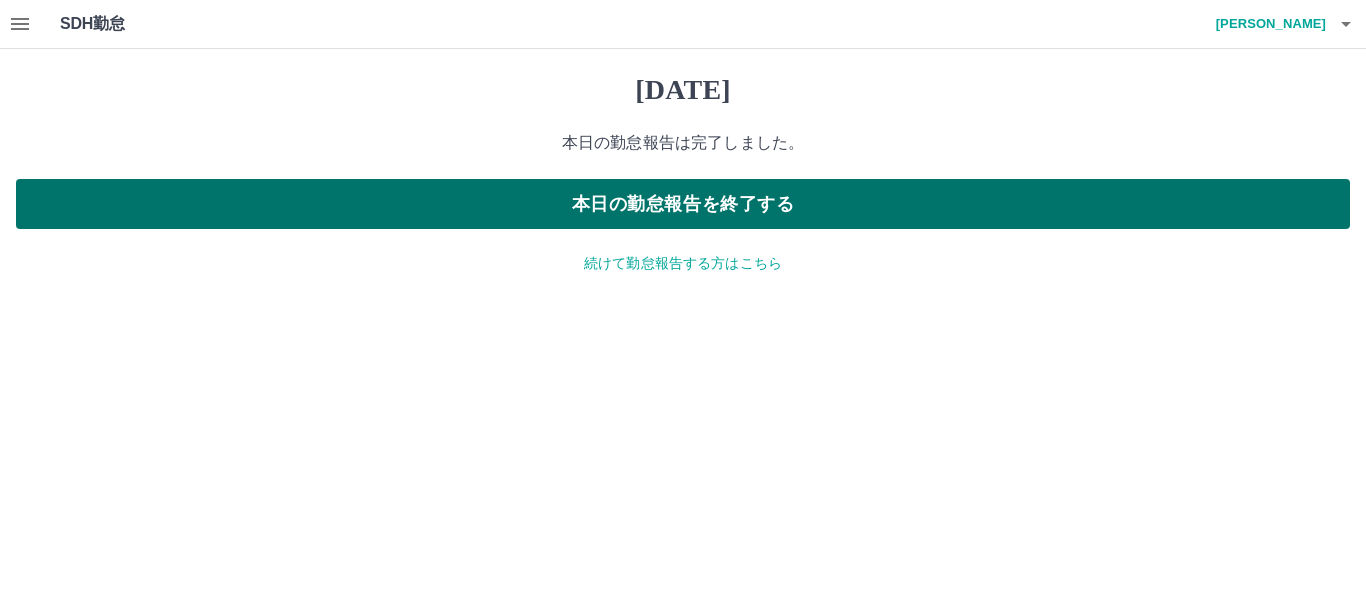 click on "本日の勤怠報告を終了する" at bounding box center (683, 204) 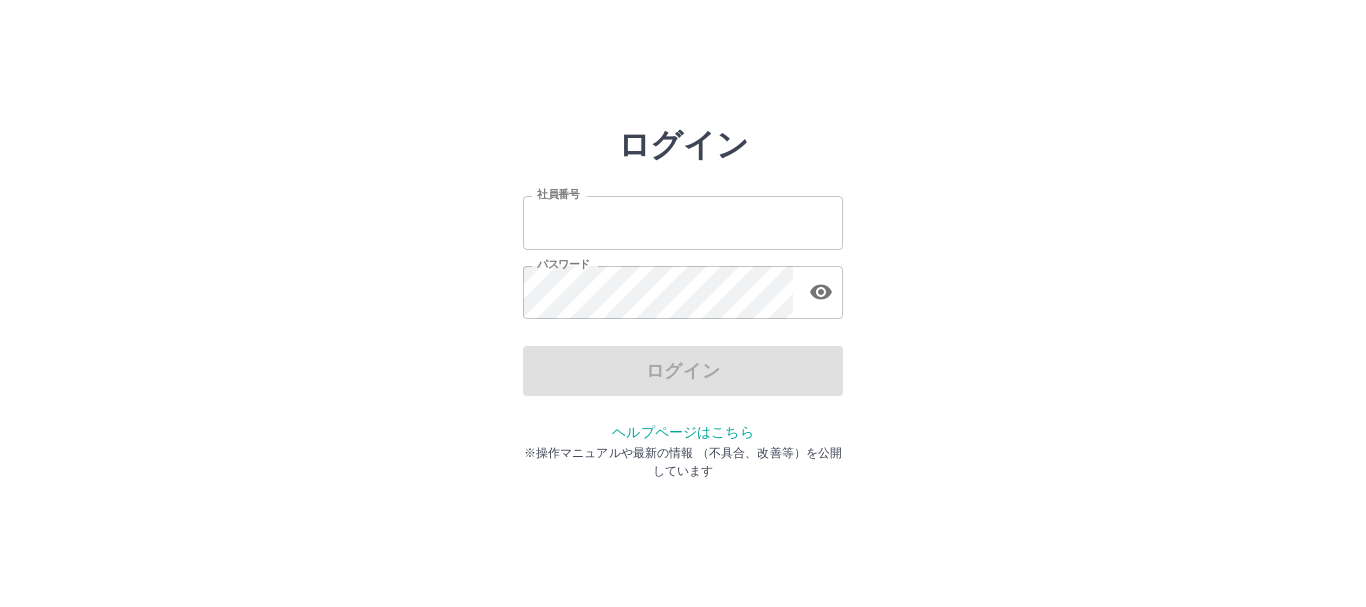 scroll, scrollTop: 0, scrollLeft: 0, axis: both 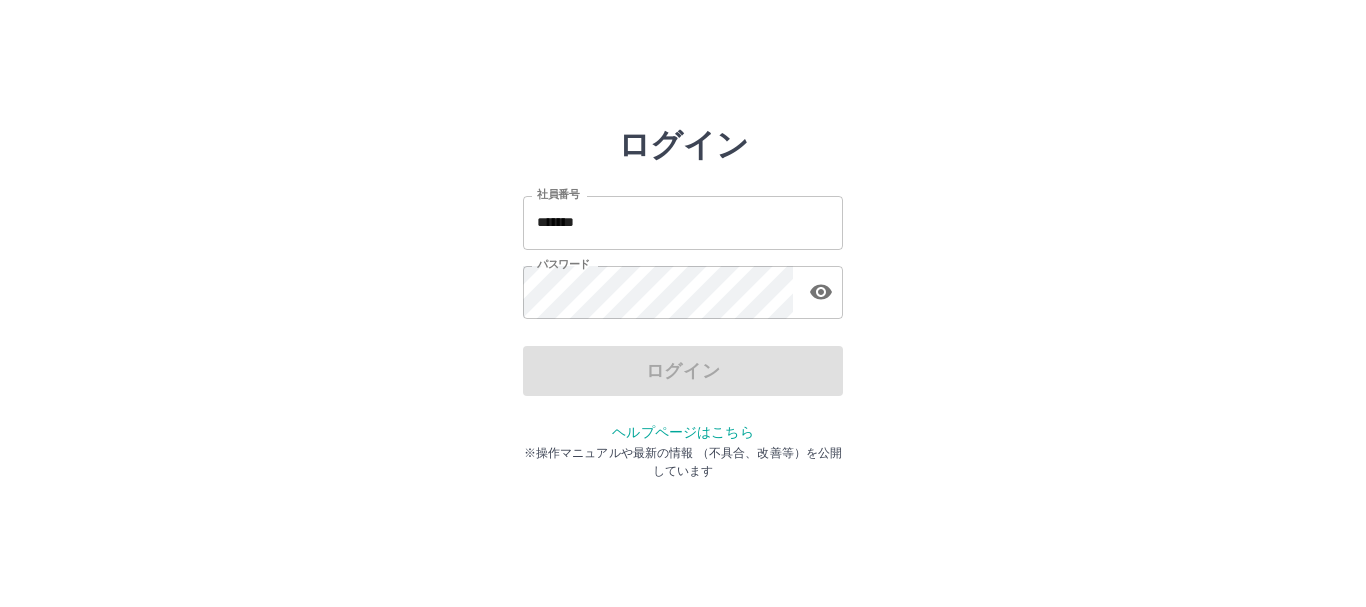 click on "ログイン" at bounding box center (683, 371) 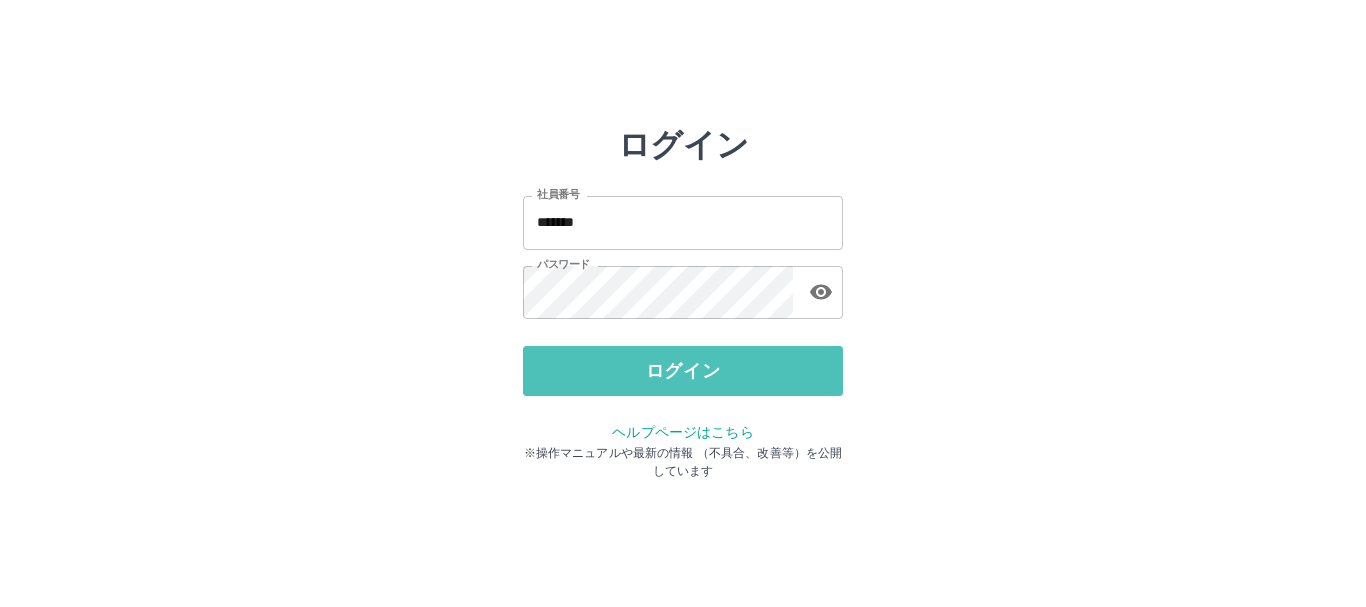 click on "ログイン" at bounding box center (683, 371) 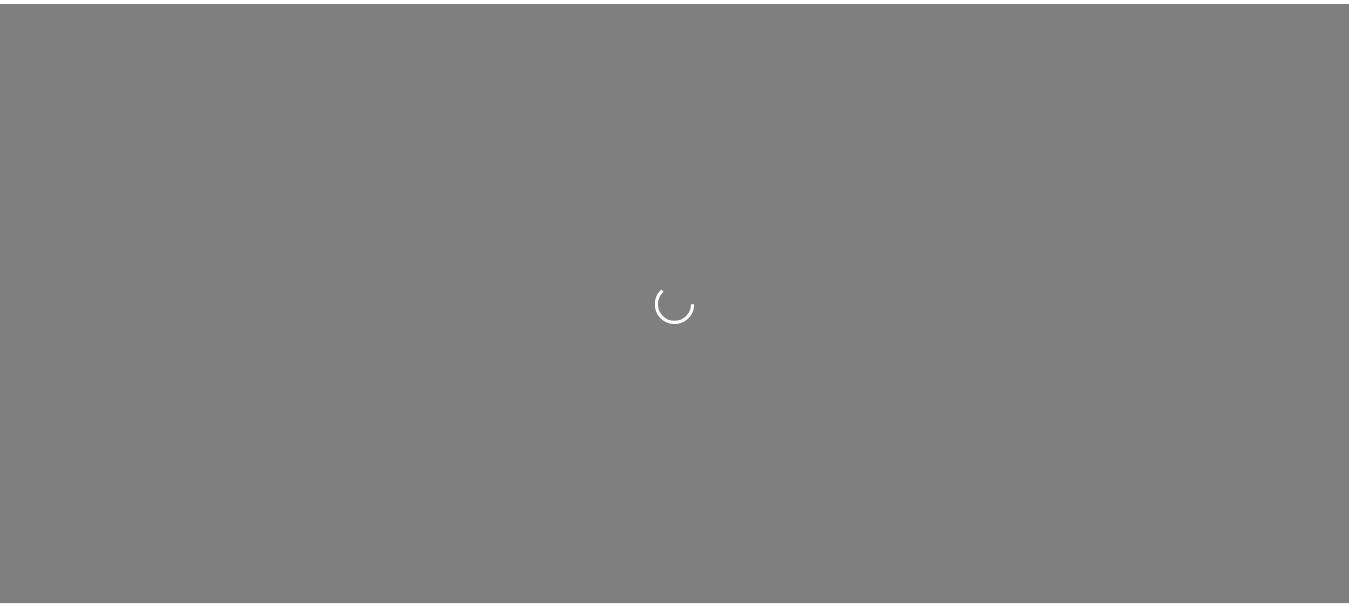 scroll, scrollTop: 0, scrollLeft: 0, axis: both 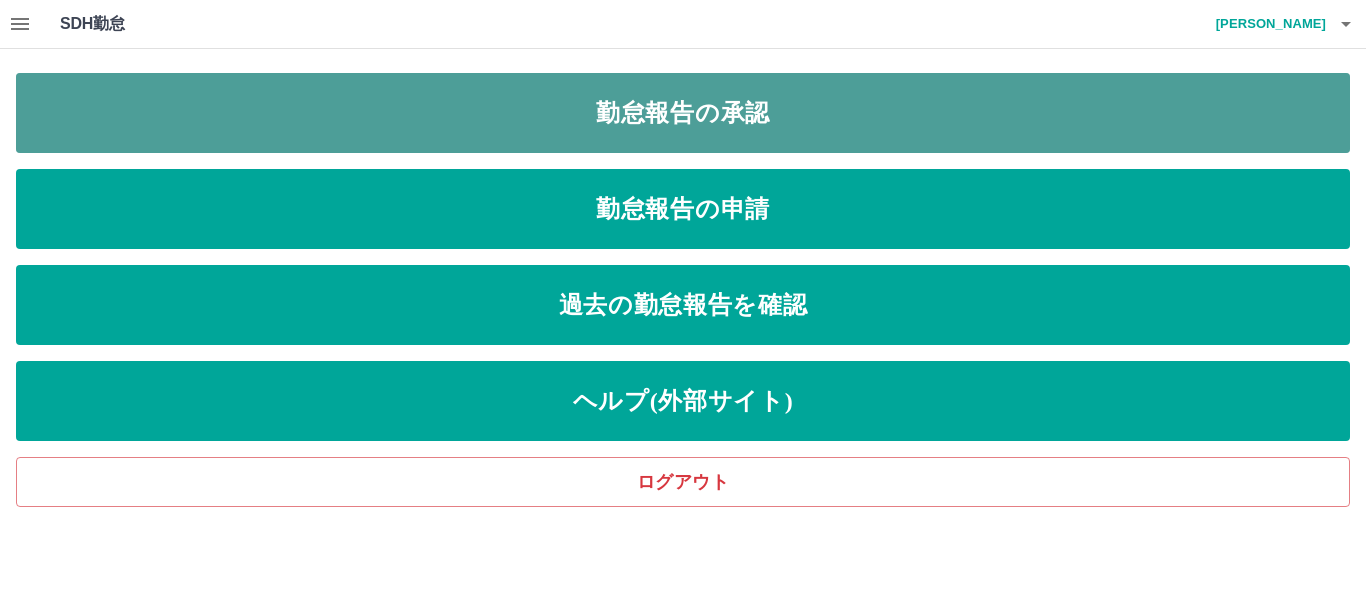 click on "勤怠報告の承認" at bounding box center (683, 113) 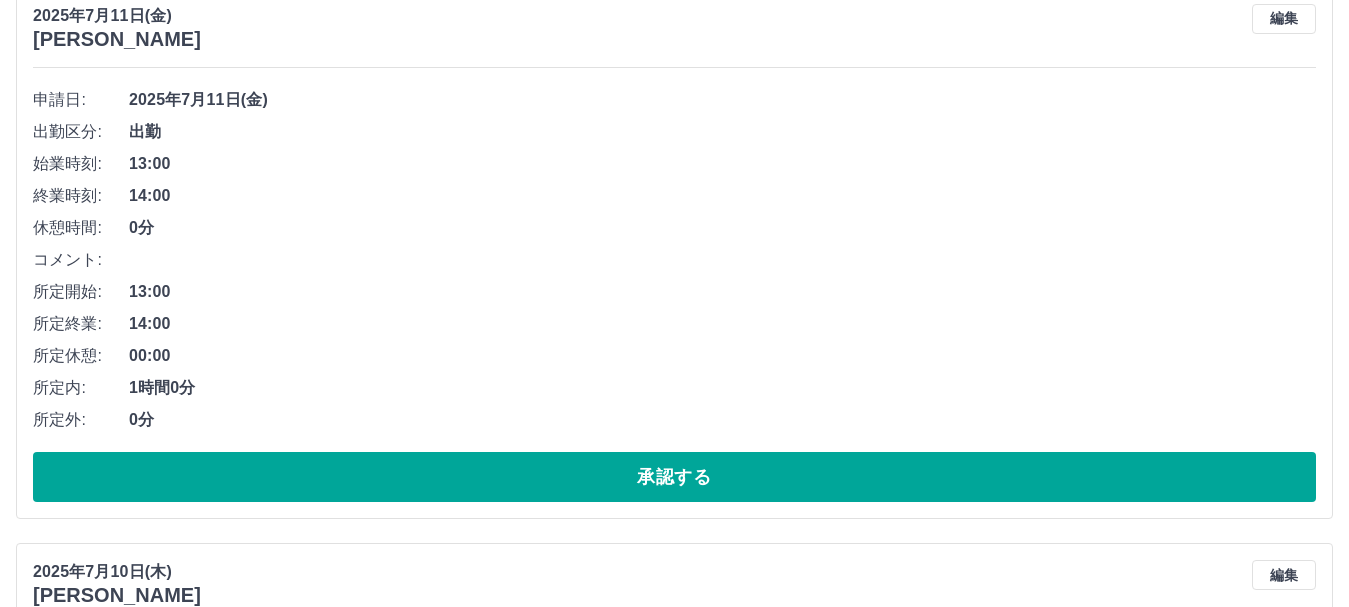 scroll, scrollTop: 1700, scrollLeft: 0, axis: vertical 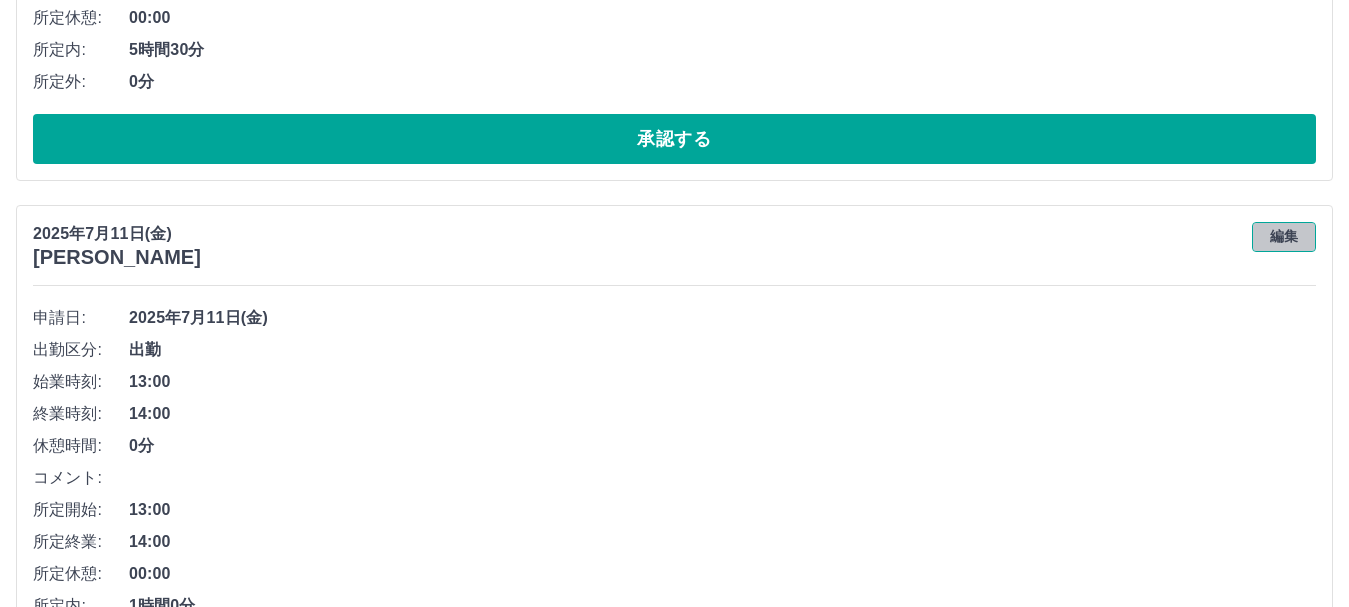 click on "編集" at bounding box center (1284, 237) 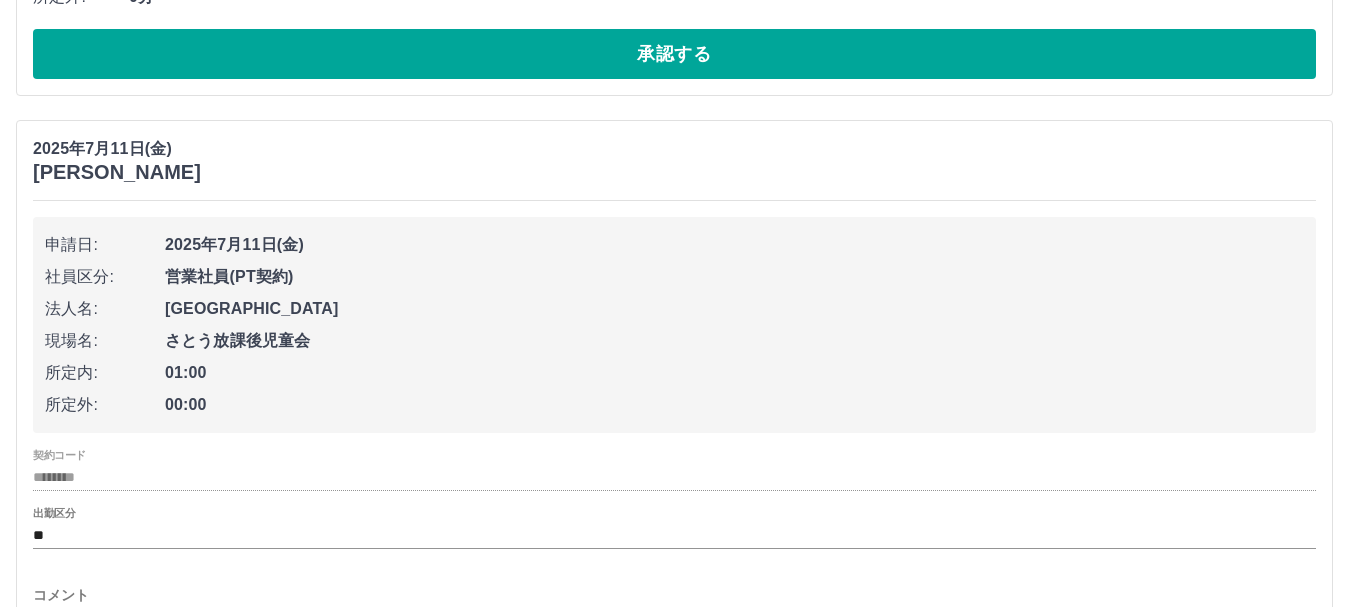 scroll, scrollTop: 2000, scrollLeft: 0, axis: vertical 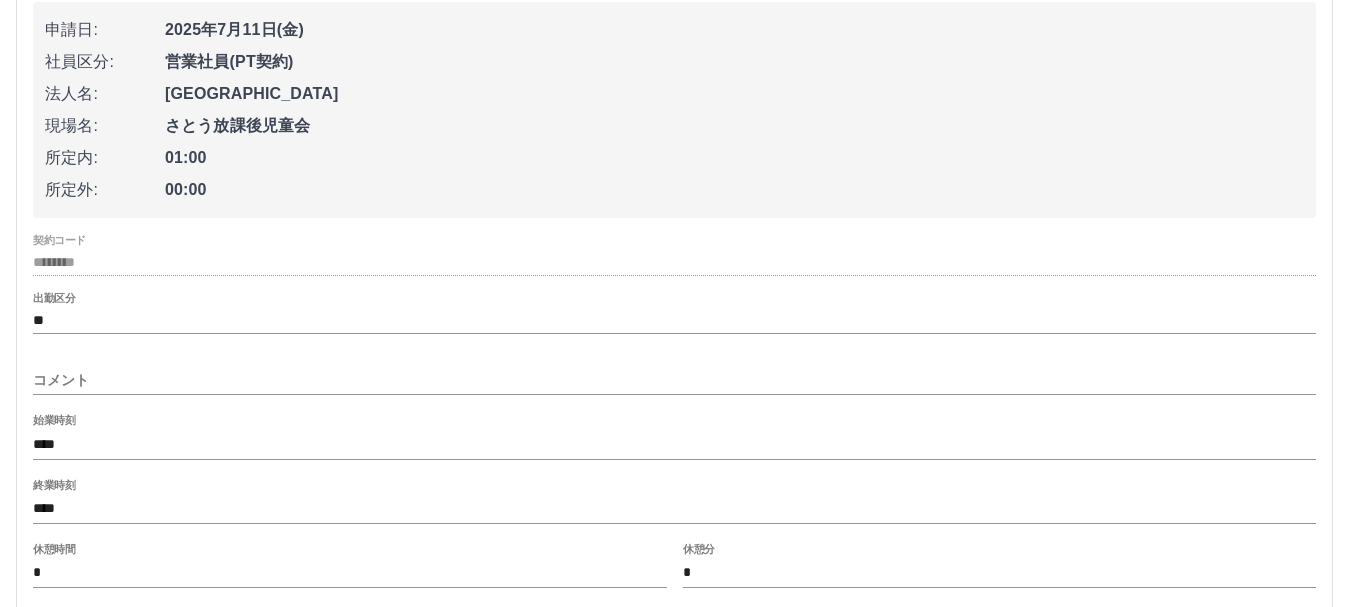 click on "コメント" at bounding box center [674, 380] 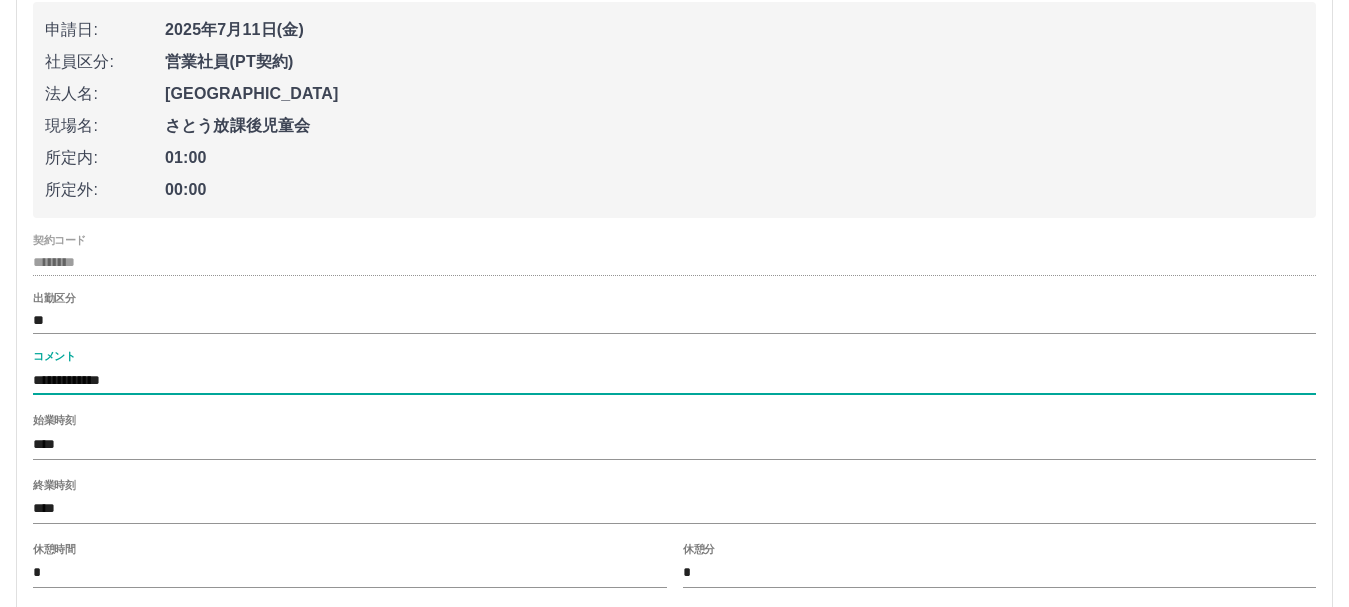 click on "**********" at bounding box center (674, 380) 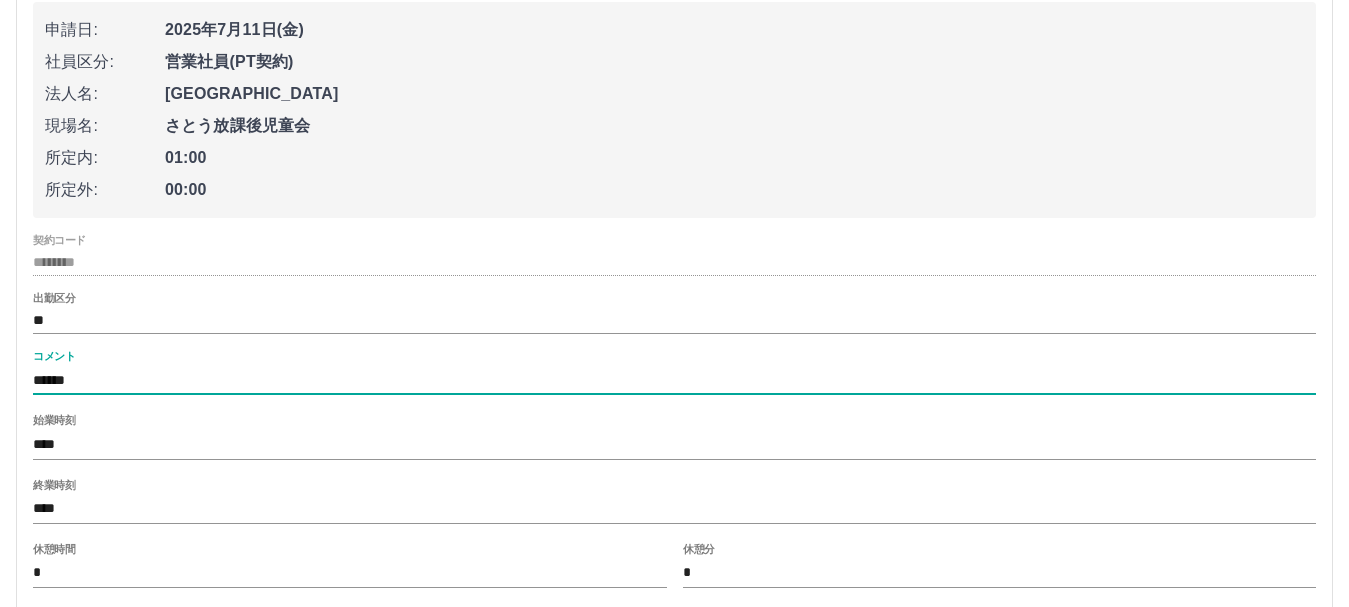 scroll, scrollTop: 2200, scrollLeft: 0, axis: vertical 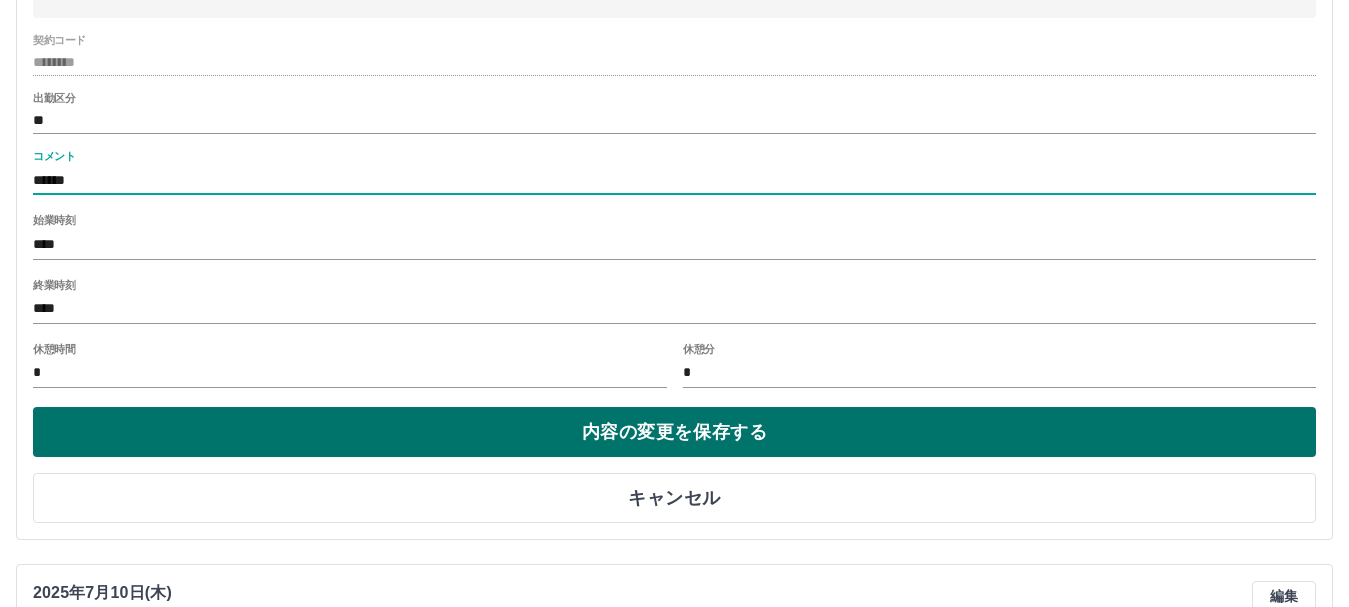 type on "******" 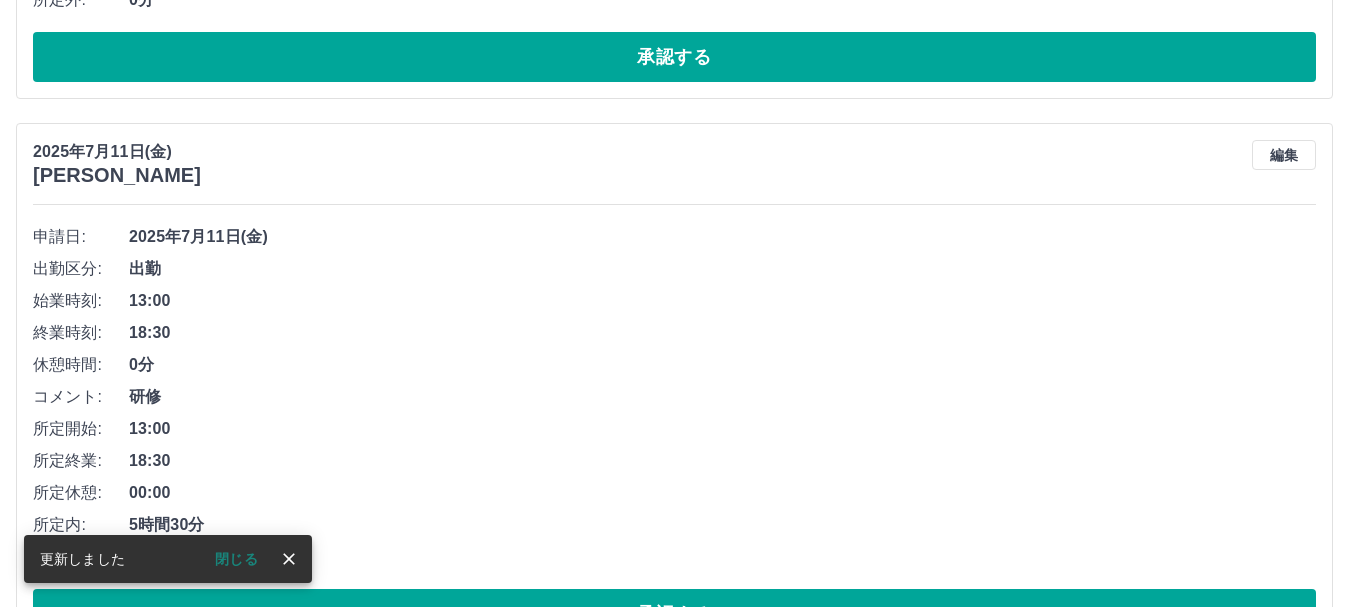 scroll, scrollTop: 1200, scrollLeft: 0, axis: vertical 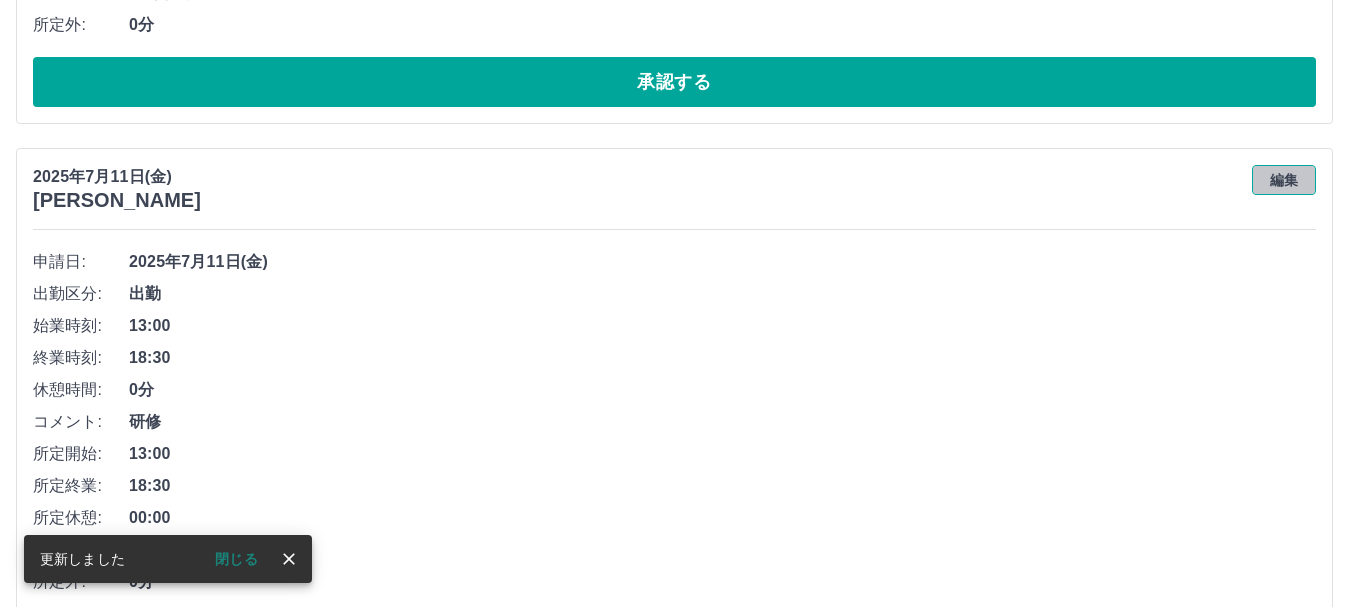 click on "編集" at bounding box center (1284, 180) 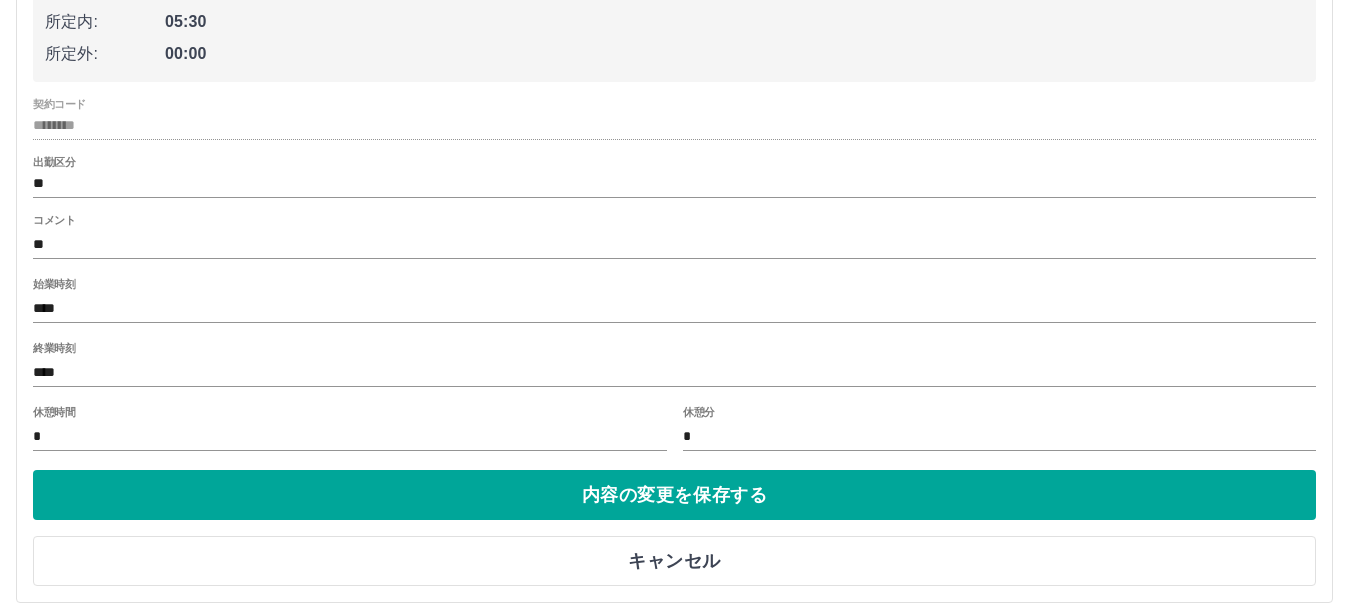 scroll, scrollTop: 1700, scrollLeft: 0, axis: vertical 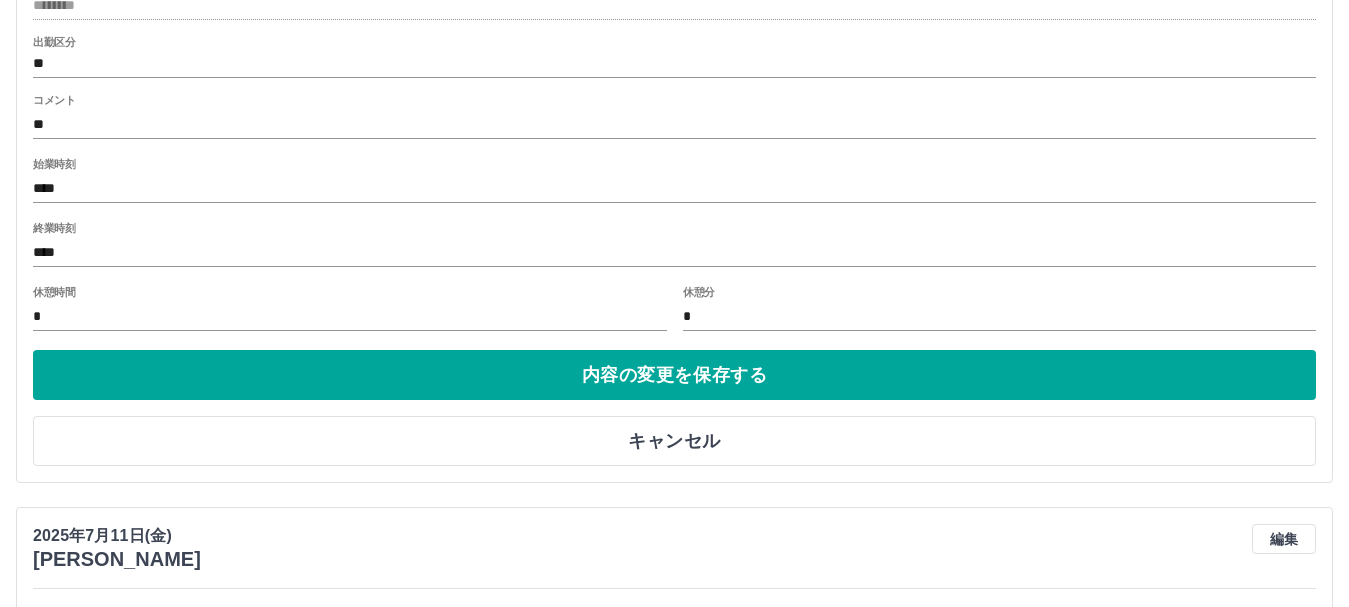 click on "****" at bounding box center [674, 252] 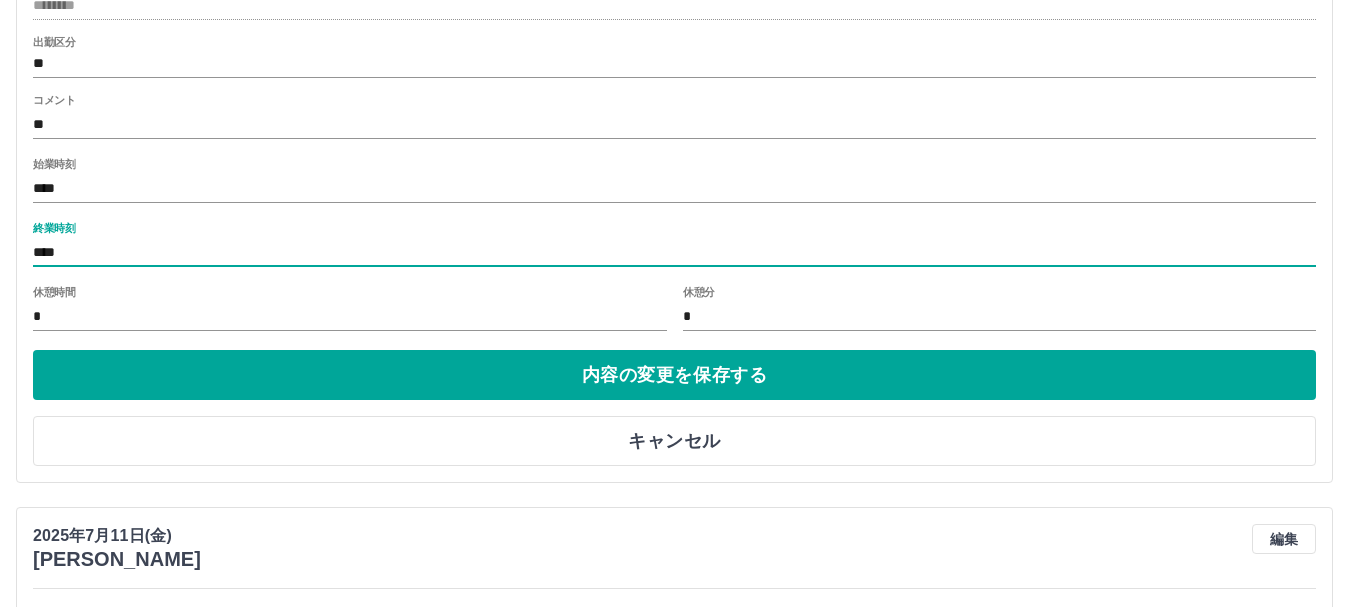 type on "****" 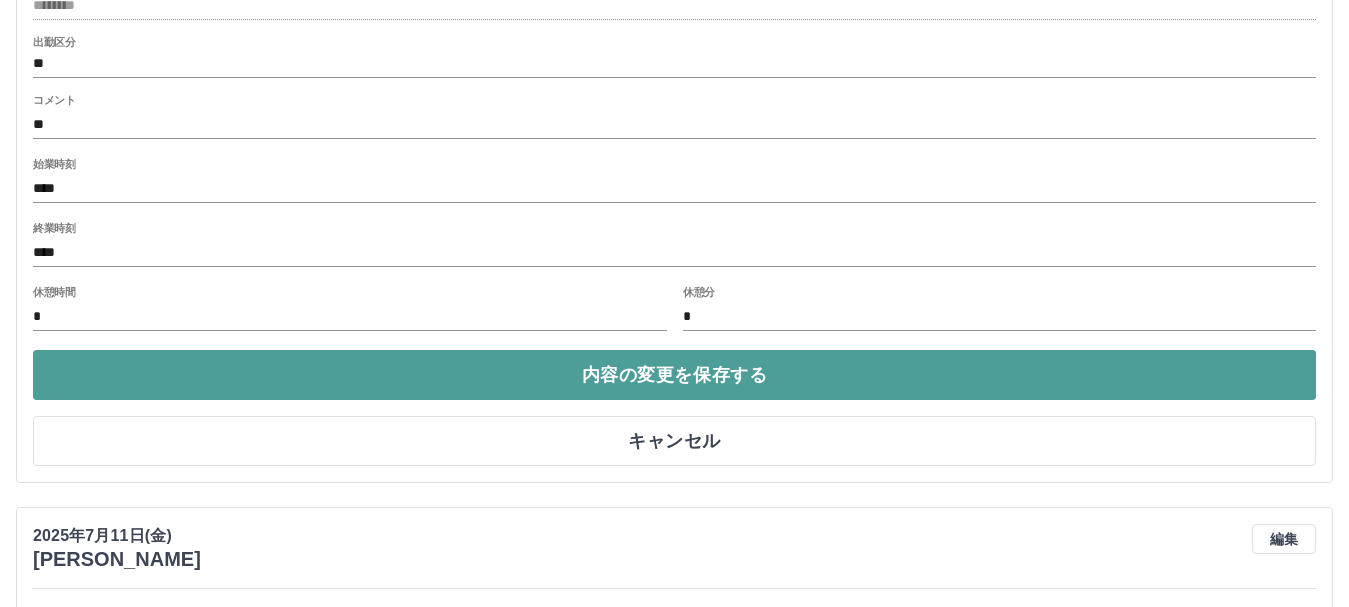 click on "内容の変更を保存する" at bounding box center (674, 375) 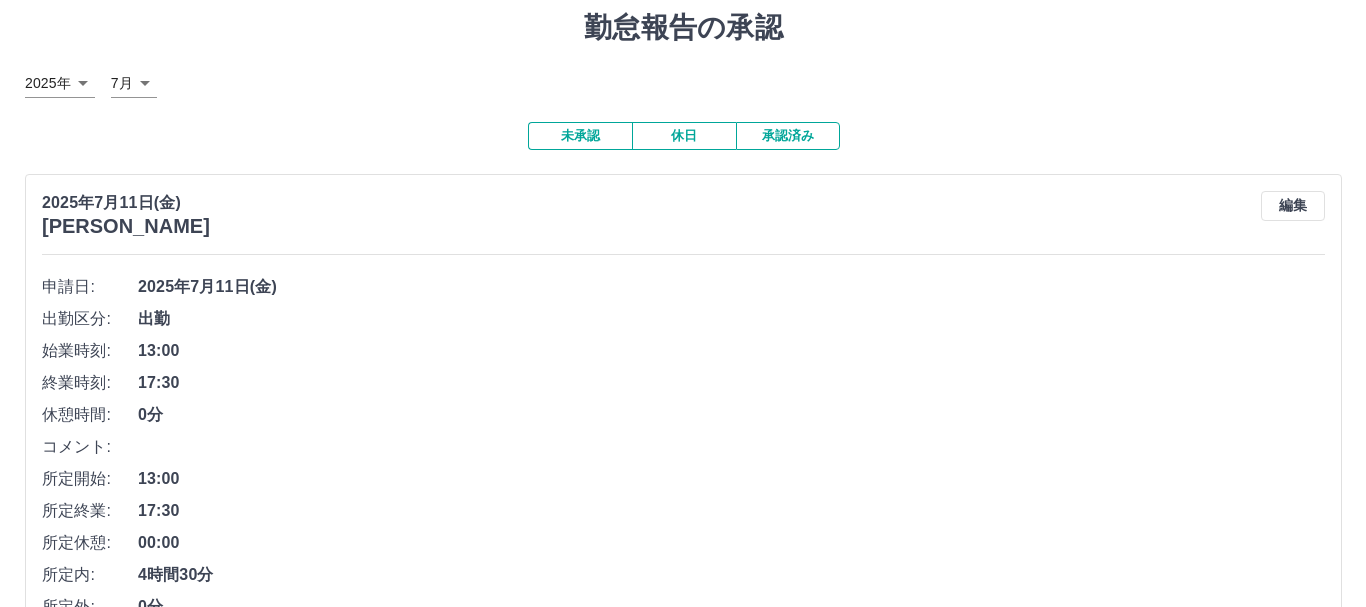 scroll, scrollTop: 0, scrollLeft: 0, axis: both 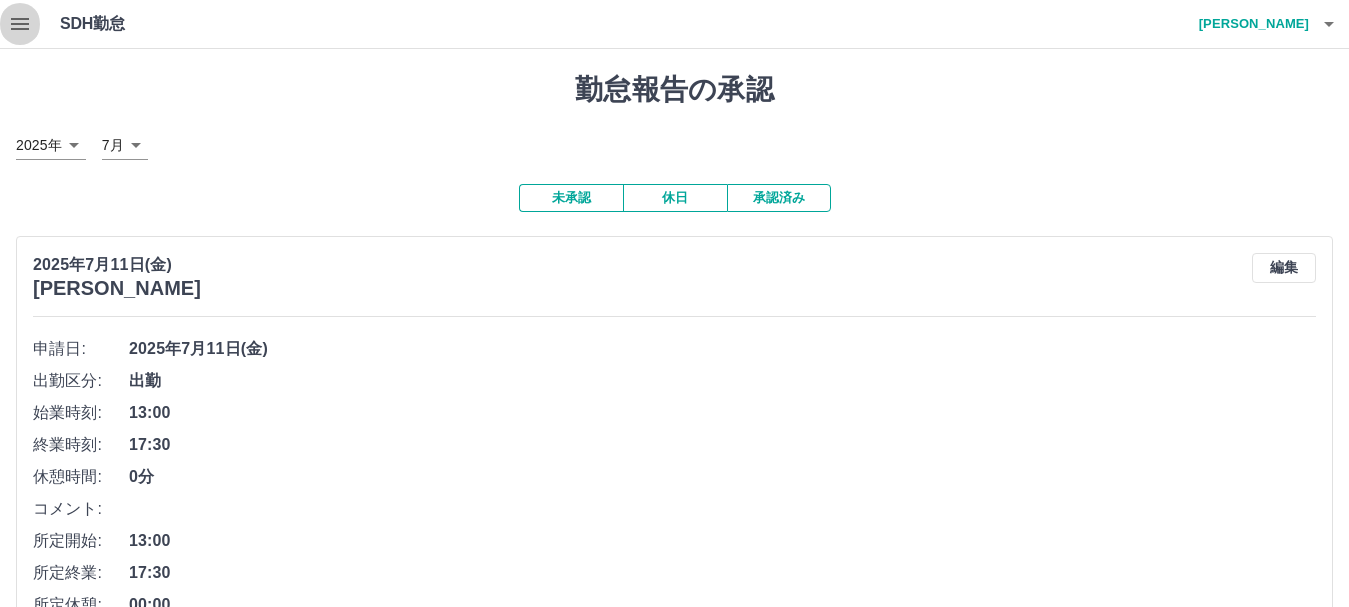 click 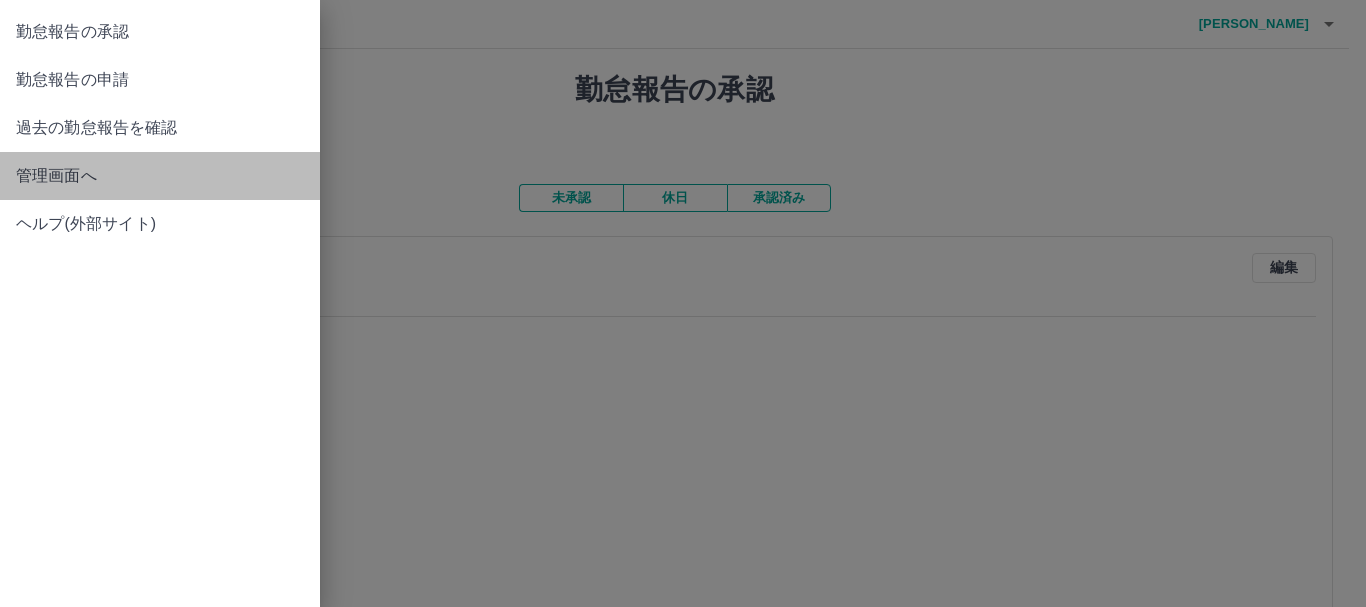 click on "管理画面へ" at bounding box center (160, 176) 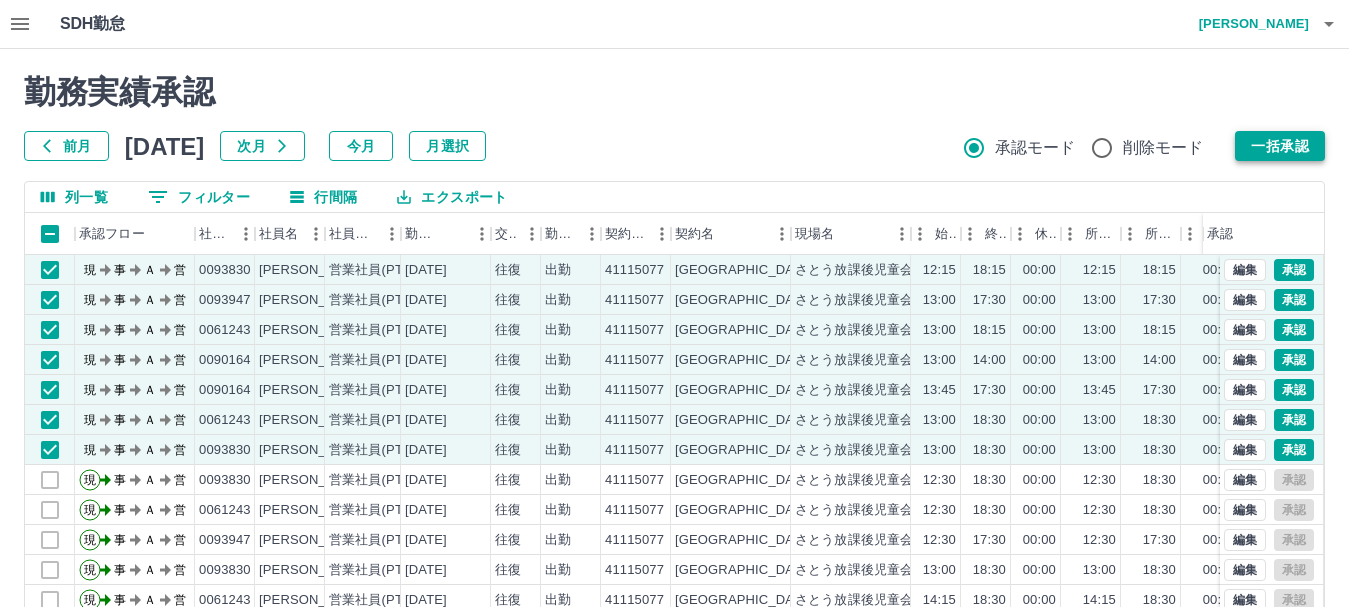 click on "一括承認" at bounding box center (1280, 146) 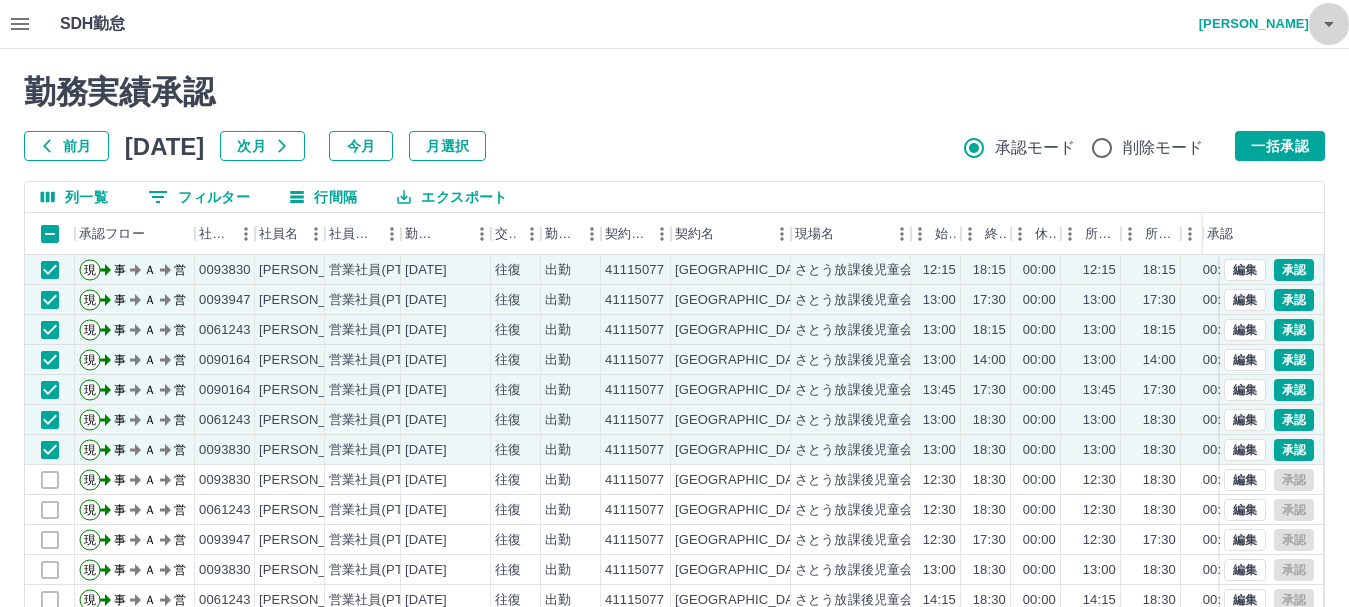 click 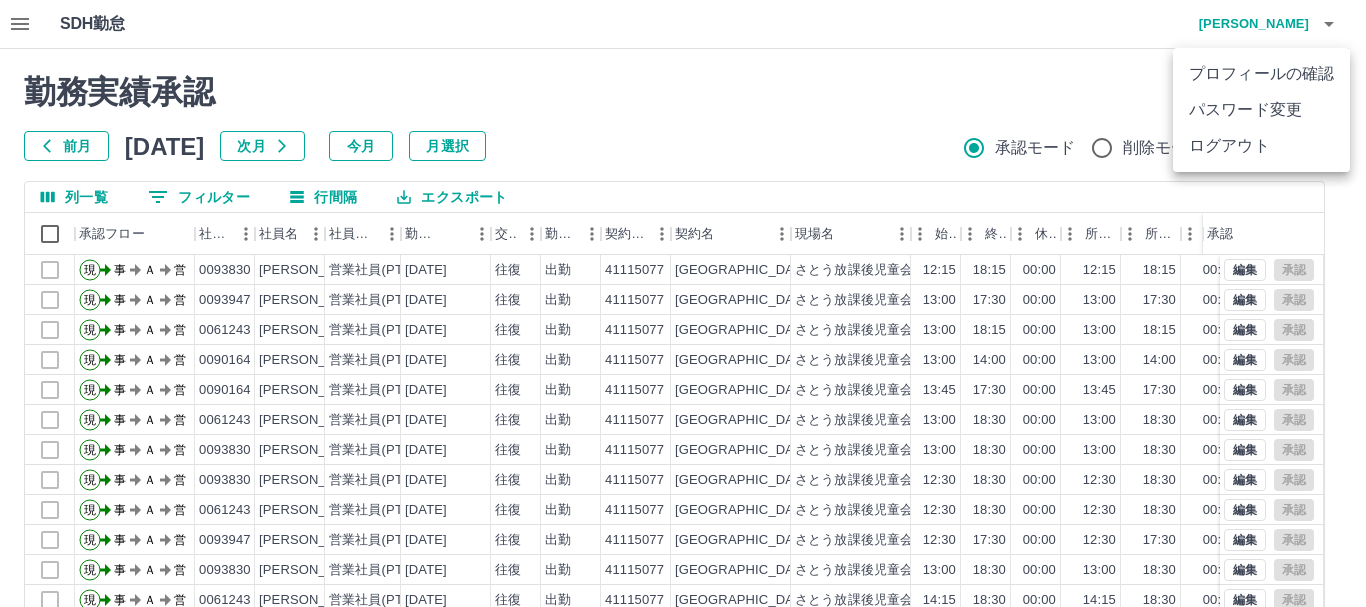 click on "ログアウト" at bounding box center [1261, 146] 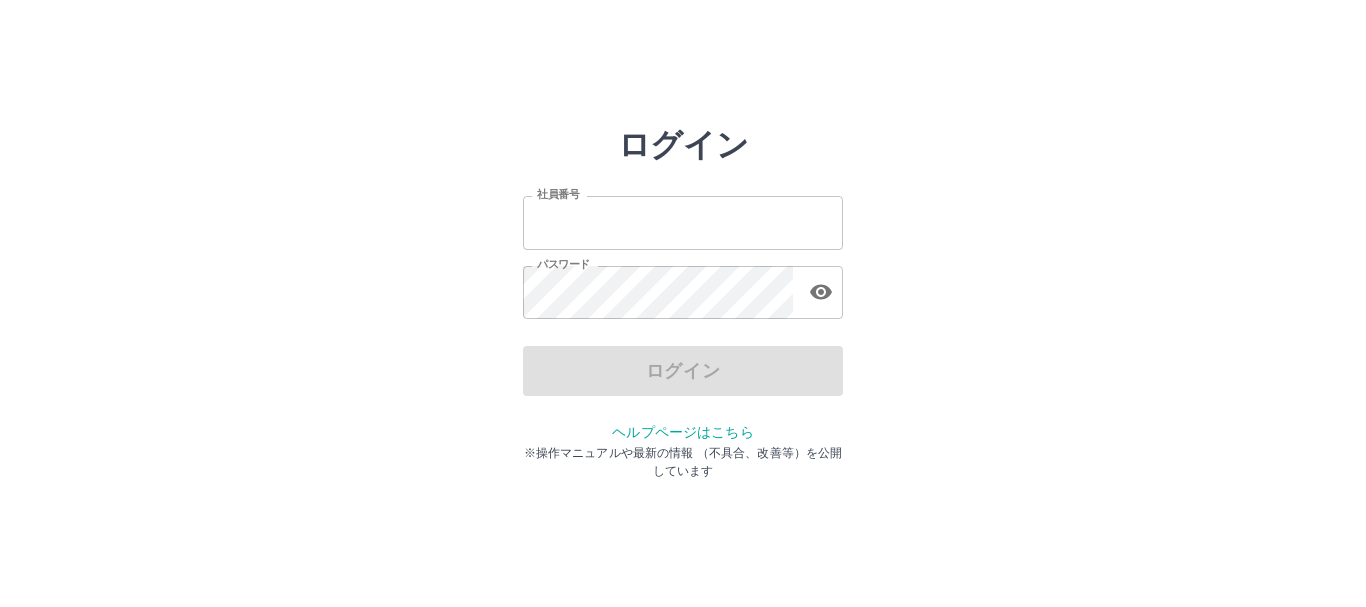 scroll, scrollTop: 0, scrollLeft: 0, axis: both 